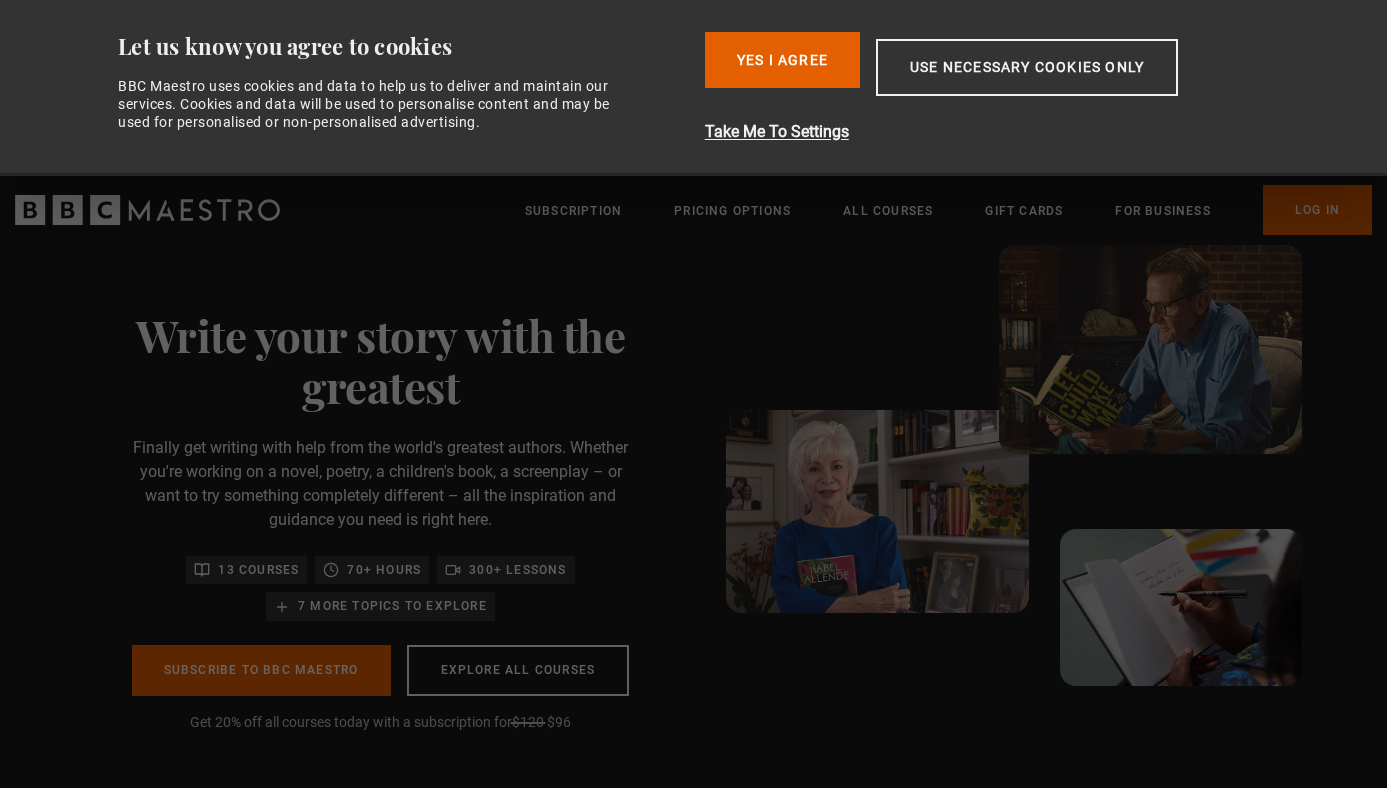 scroll, scrollTop: 0, scrollLeft: 0, axis: both 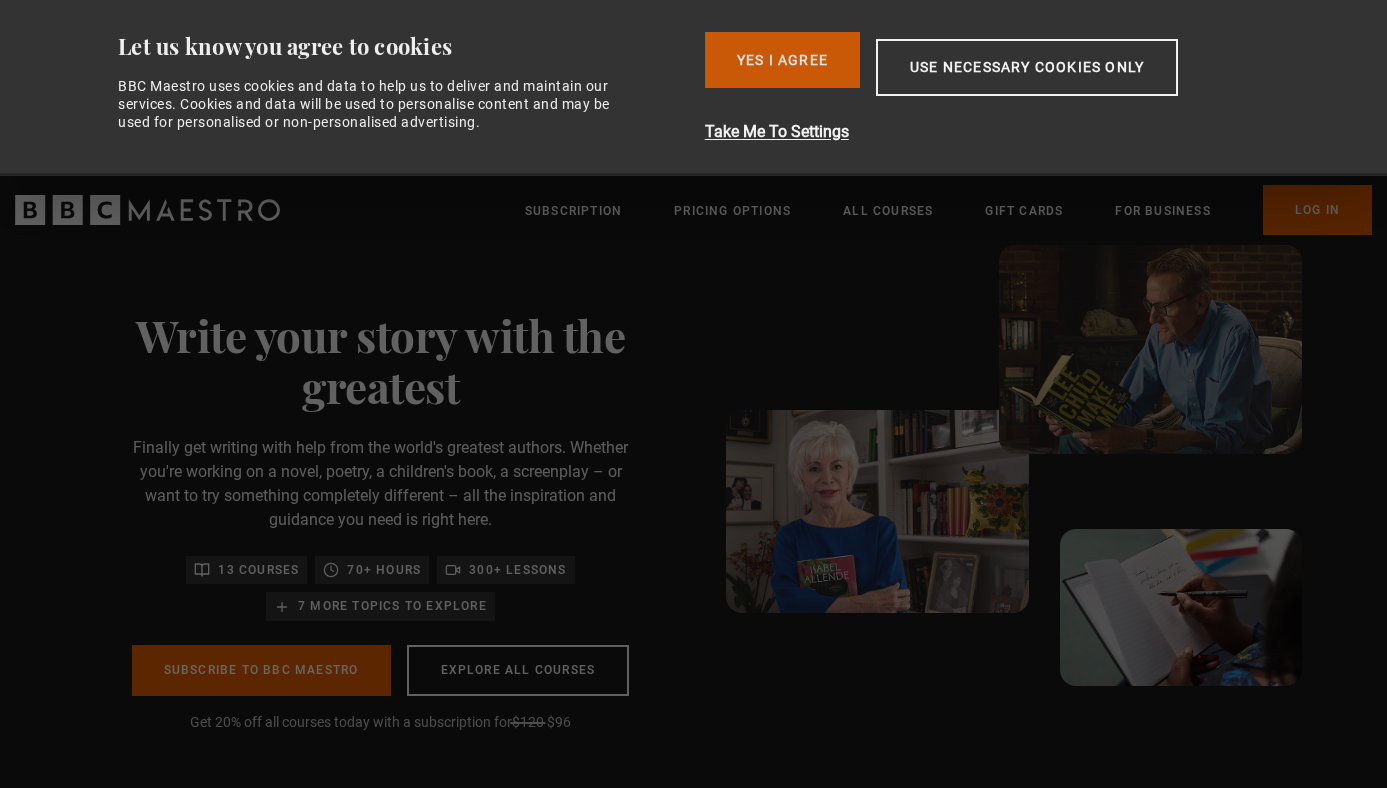 click on "Yes I Agree" at bounding box center [782, 60] 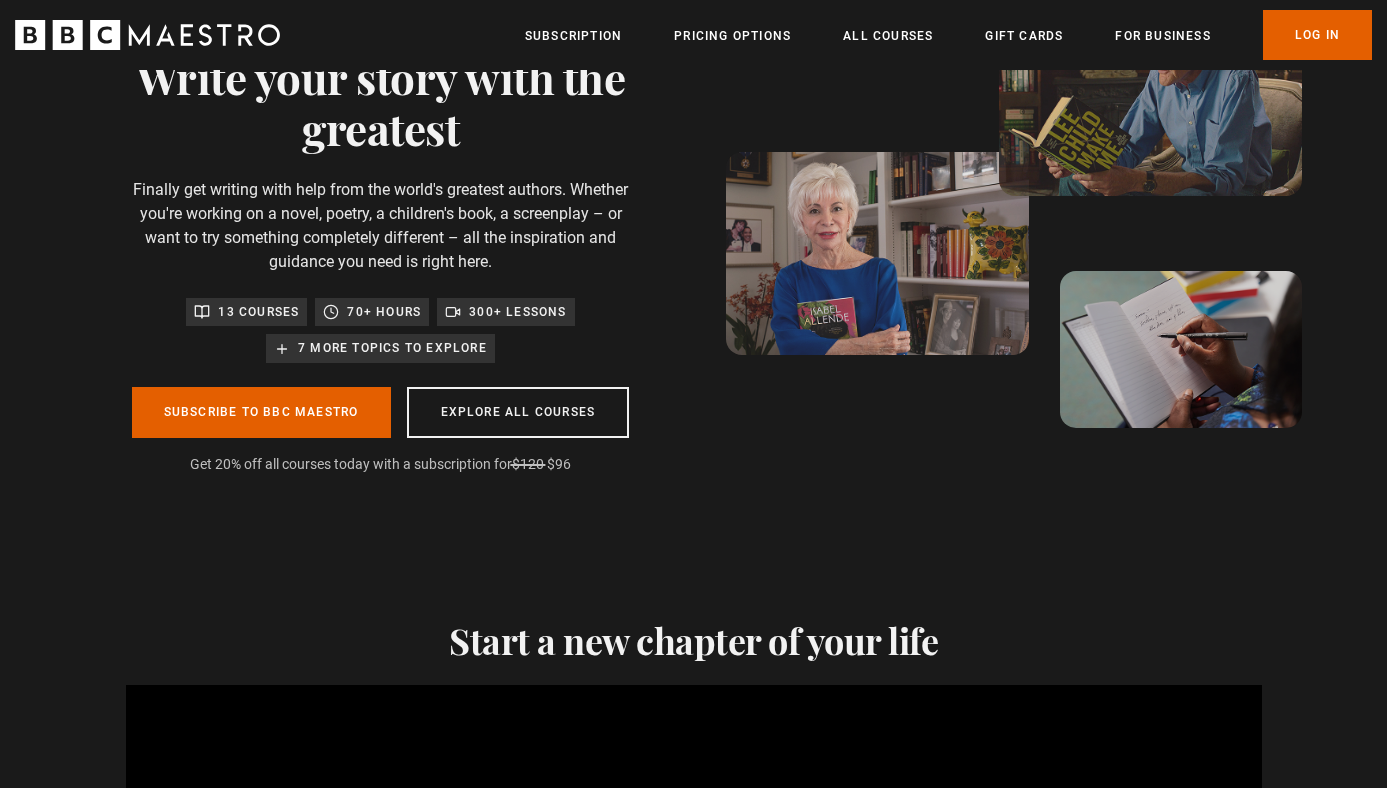 scroll, scrollTop: 0, scrollLeft: 0, axis: both 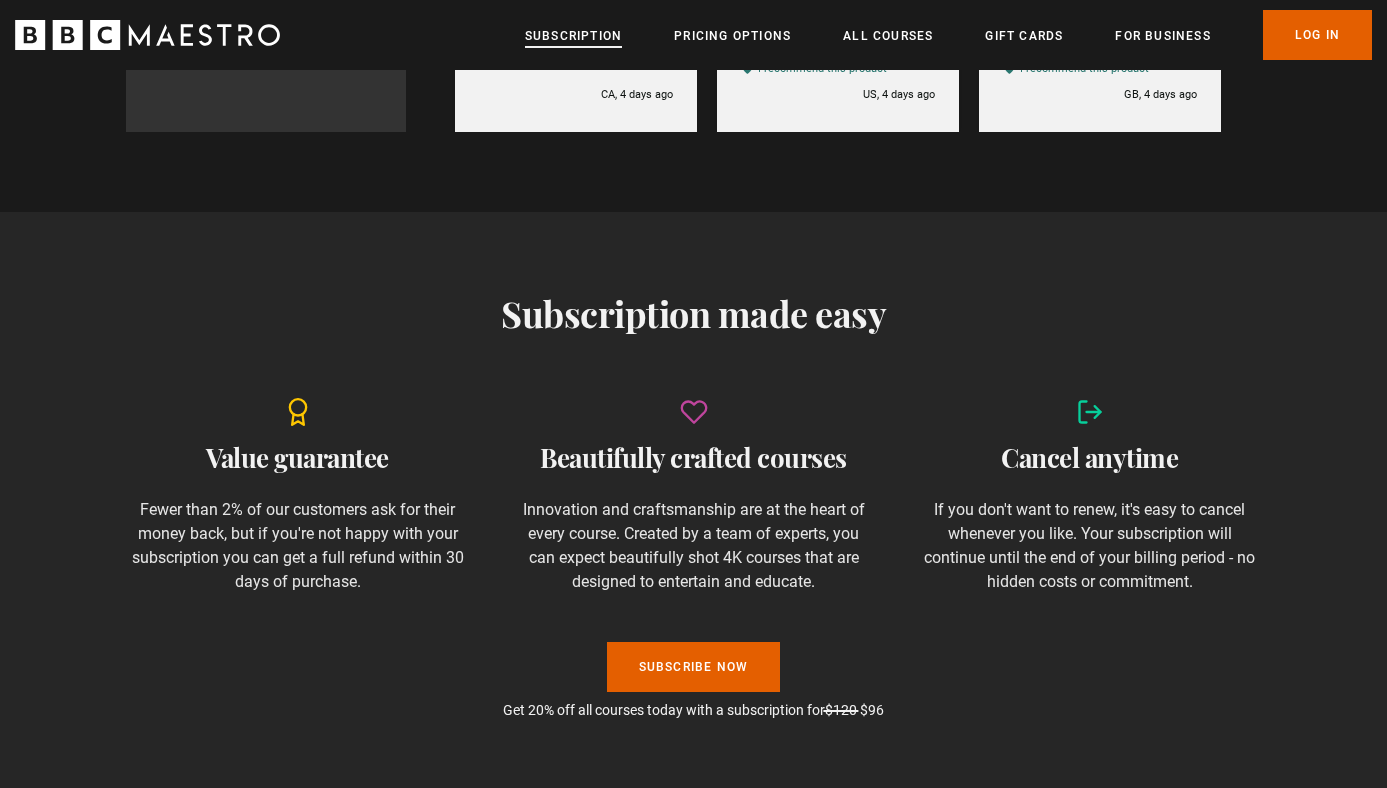 click on "Subscription" at bounding box center [573, 36] 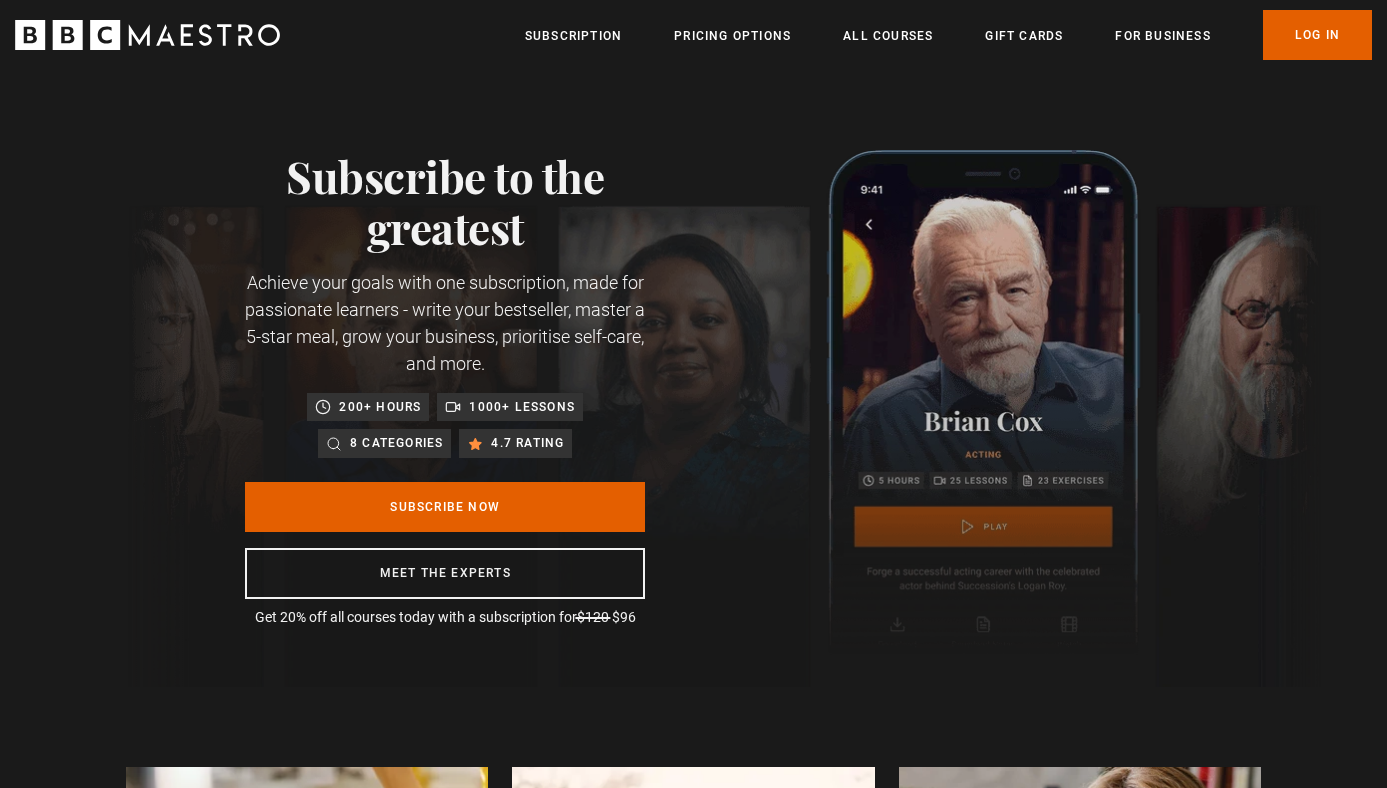 scroll, scrollTop: 0, scrollLeft: 0, axis: both 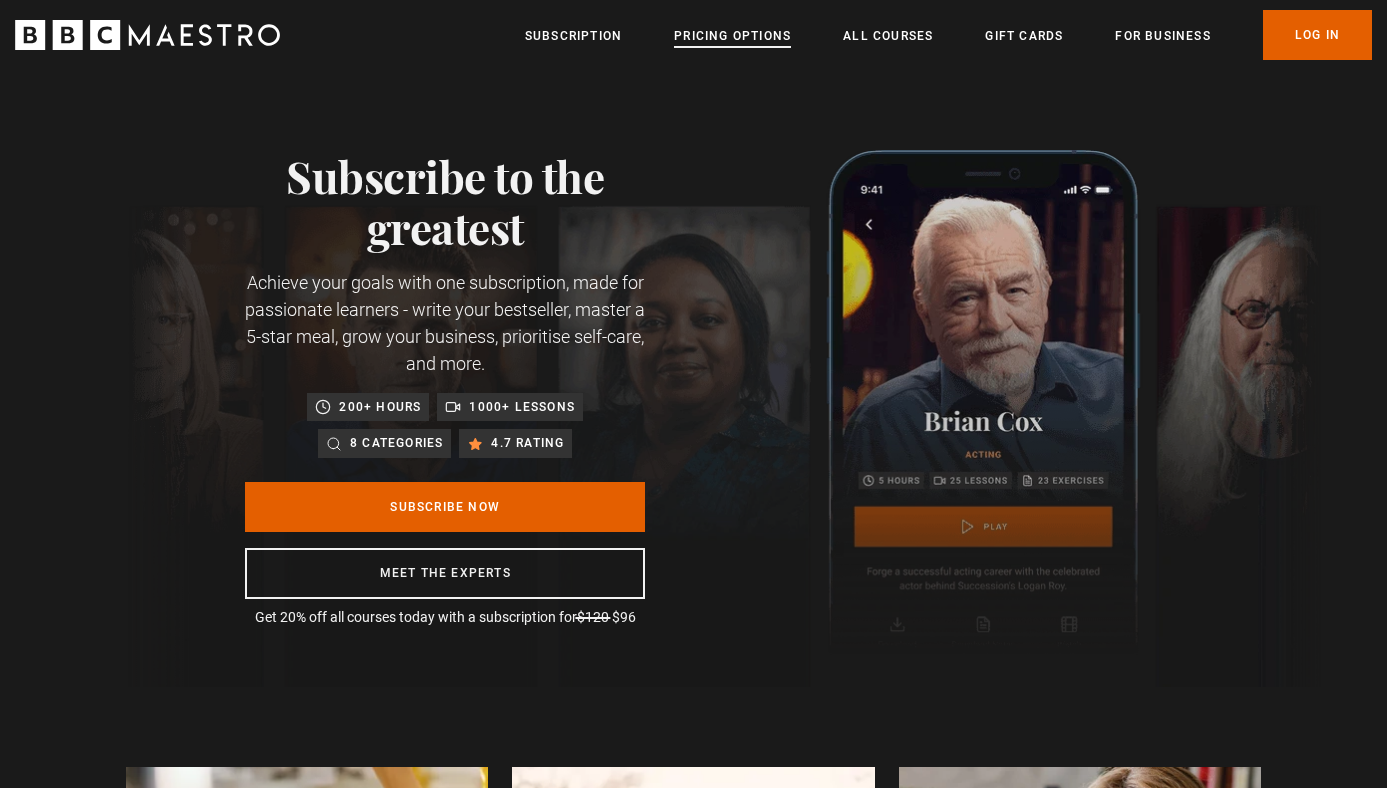 click on "Pricing Options" at bounding box center (732, 36) 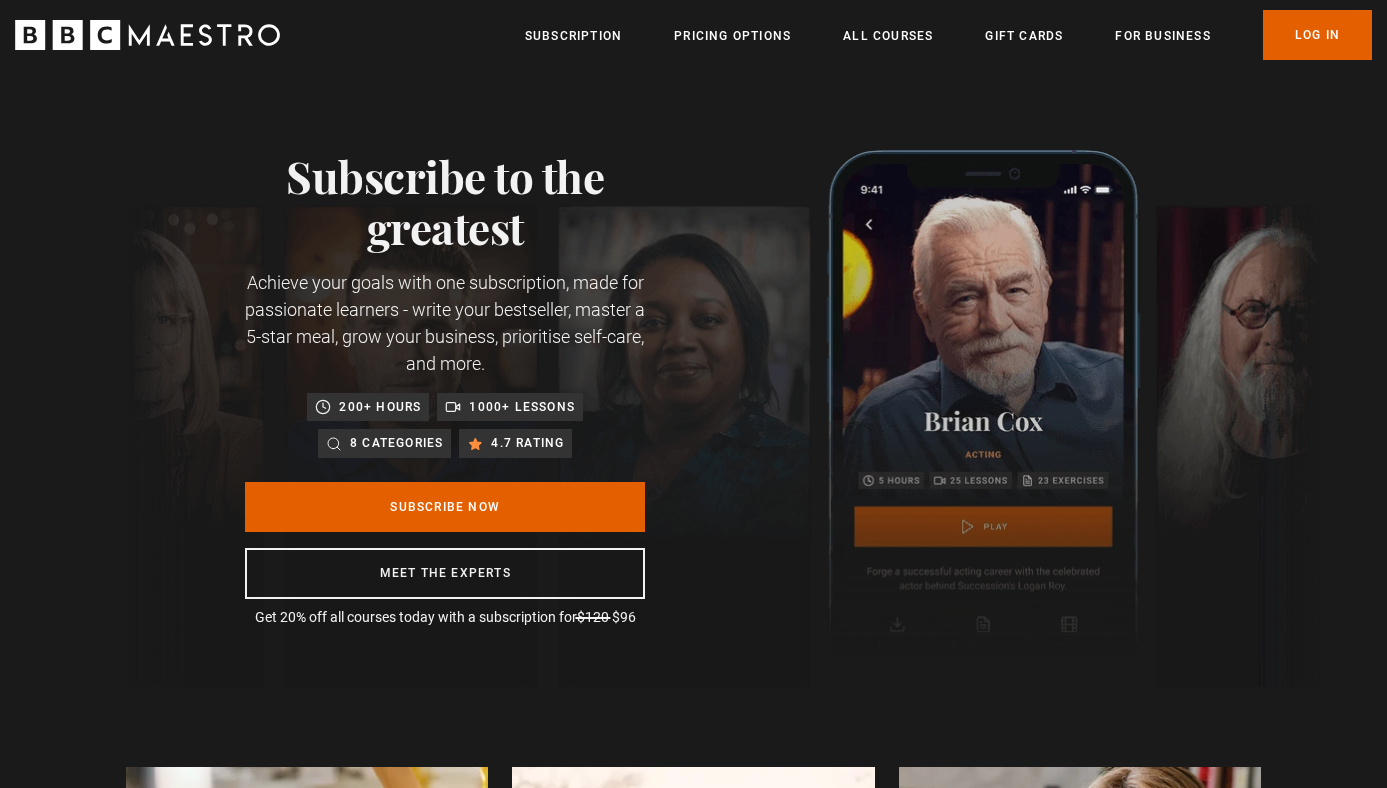 scroll, scrollTop: 0, scrollLeft: 262, axis: horizontal 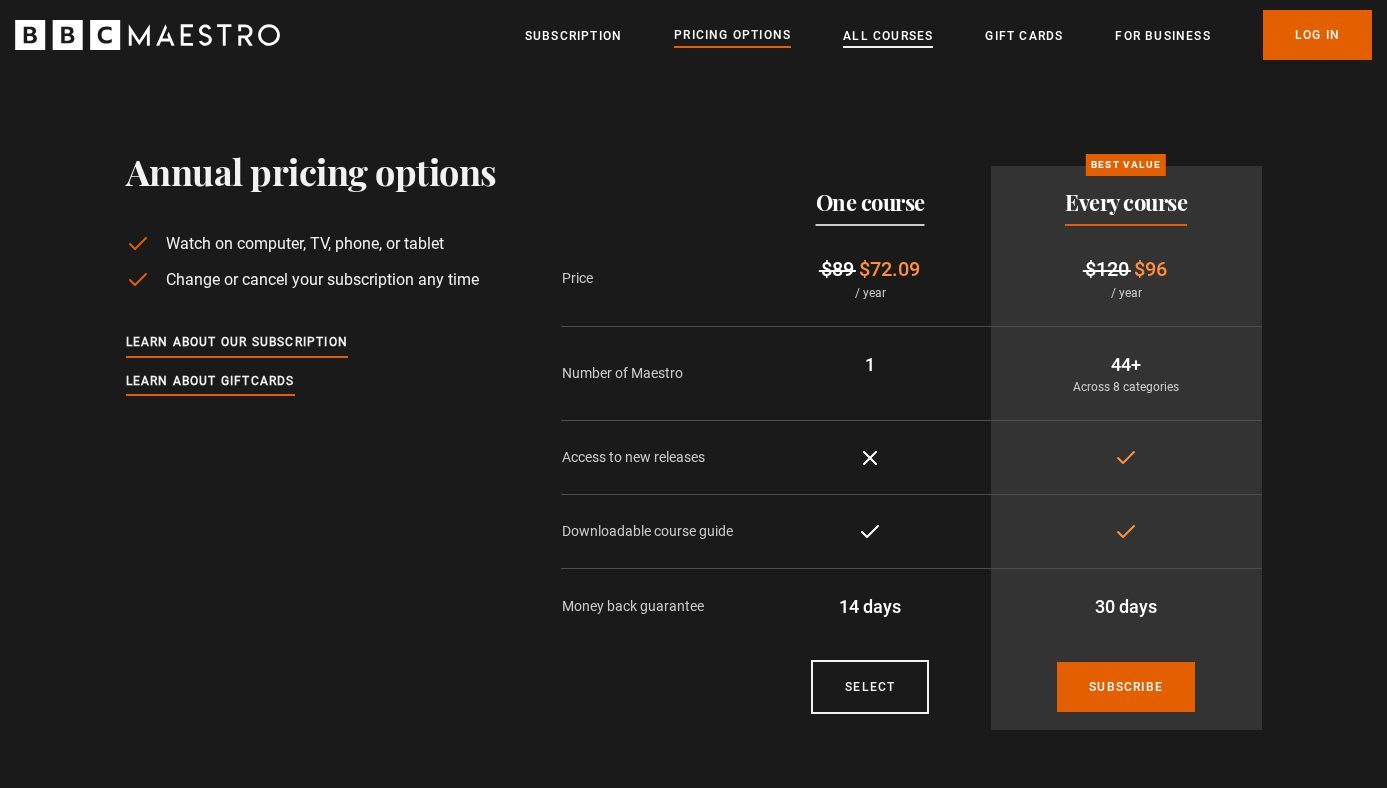 click on "All Courses" at bounding box center [888, 36] 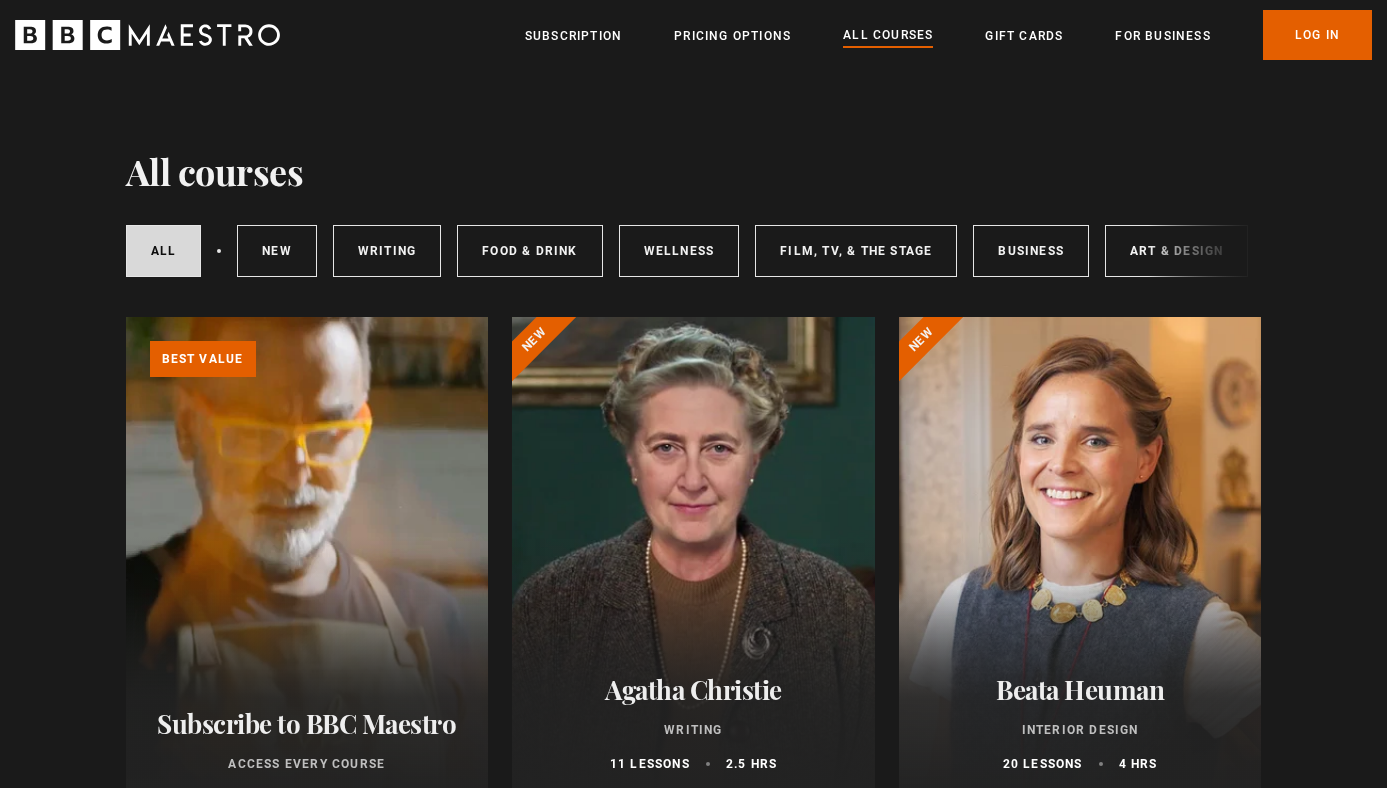 scroll, scrollTop: 0, scrollLeft: 0, axis: both 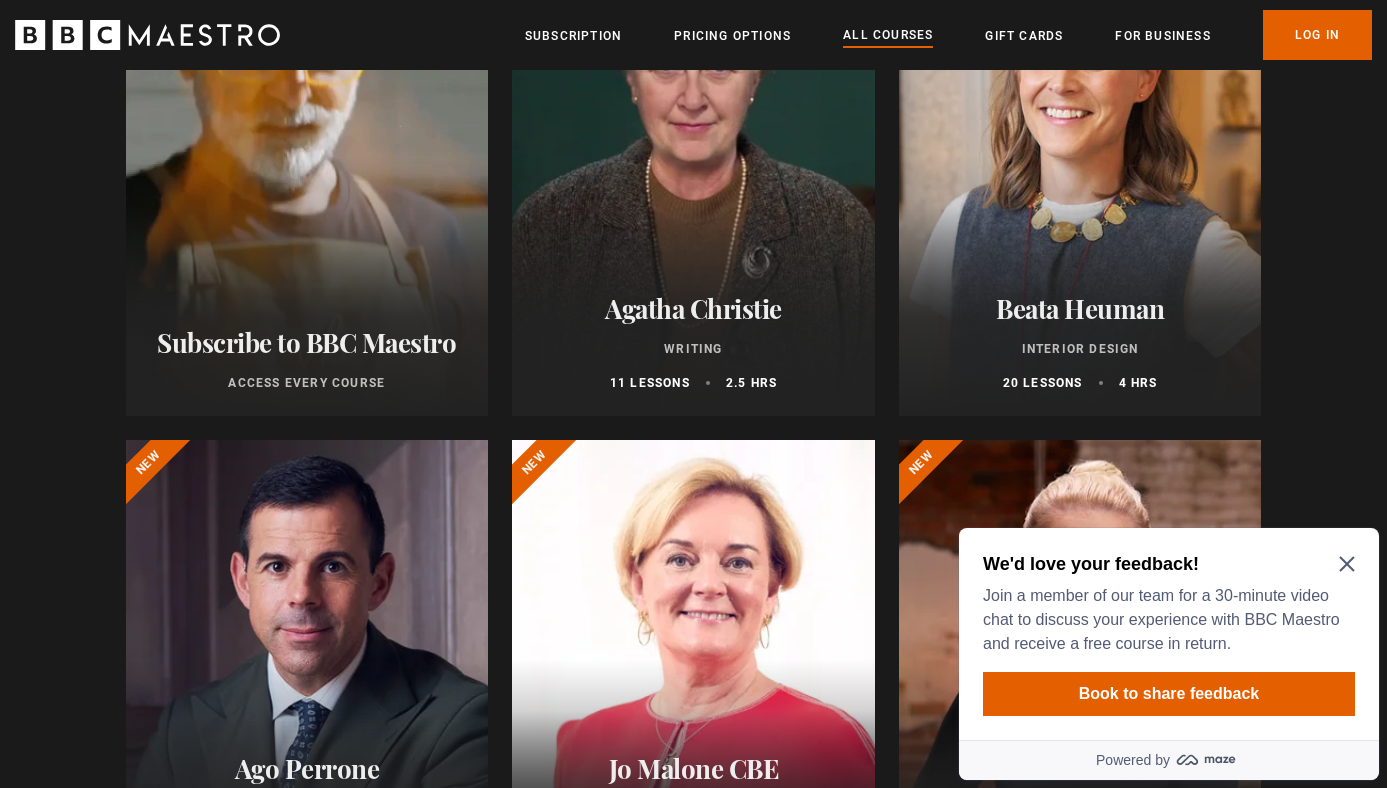click 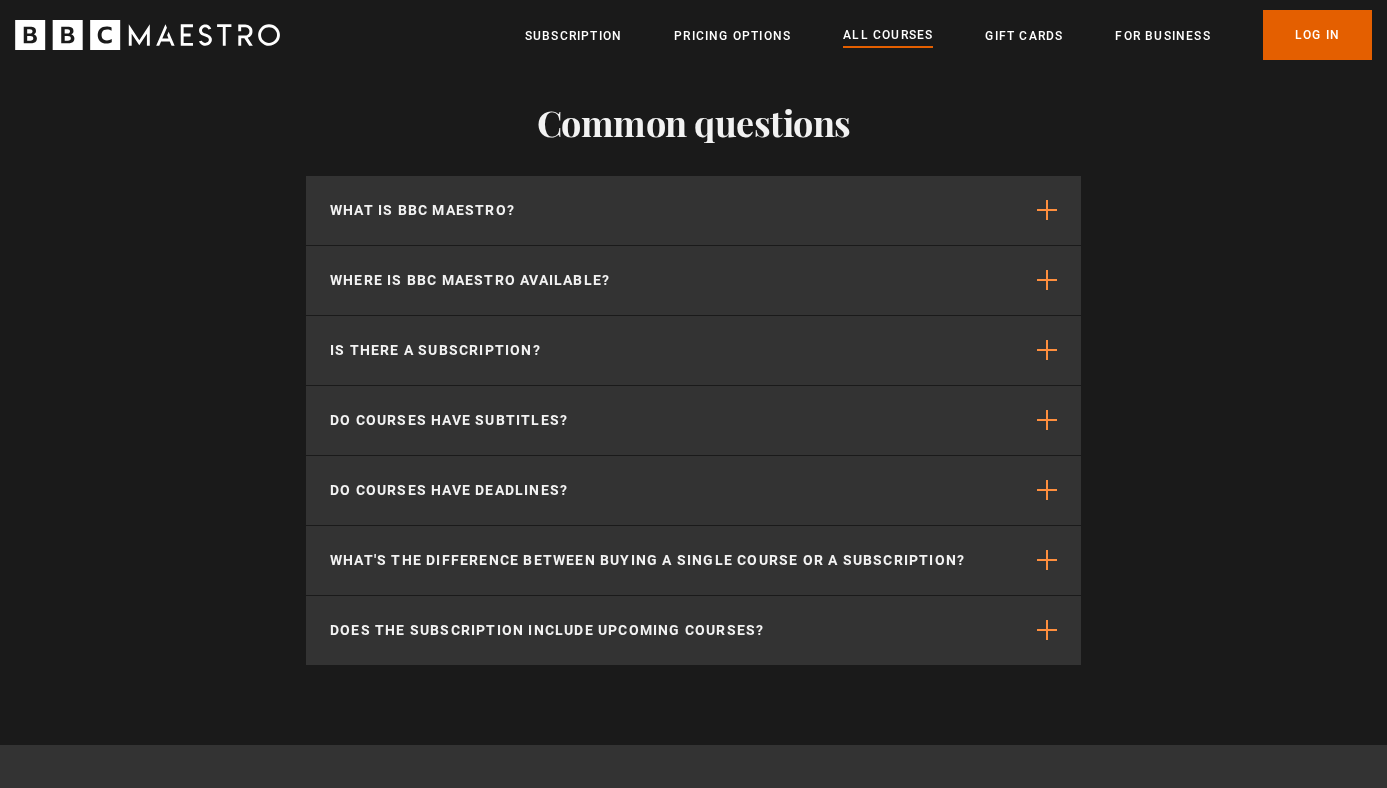 scroll, scrollTop: 8970, scrollLeft: 0, axis: vertical 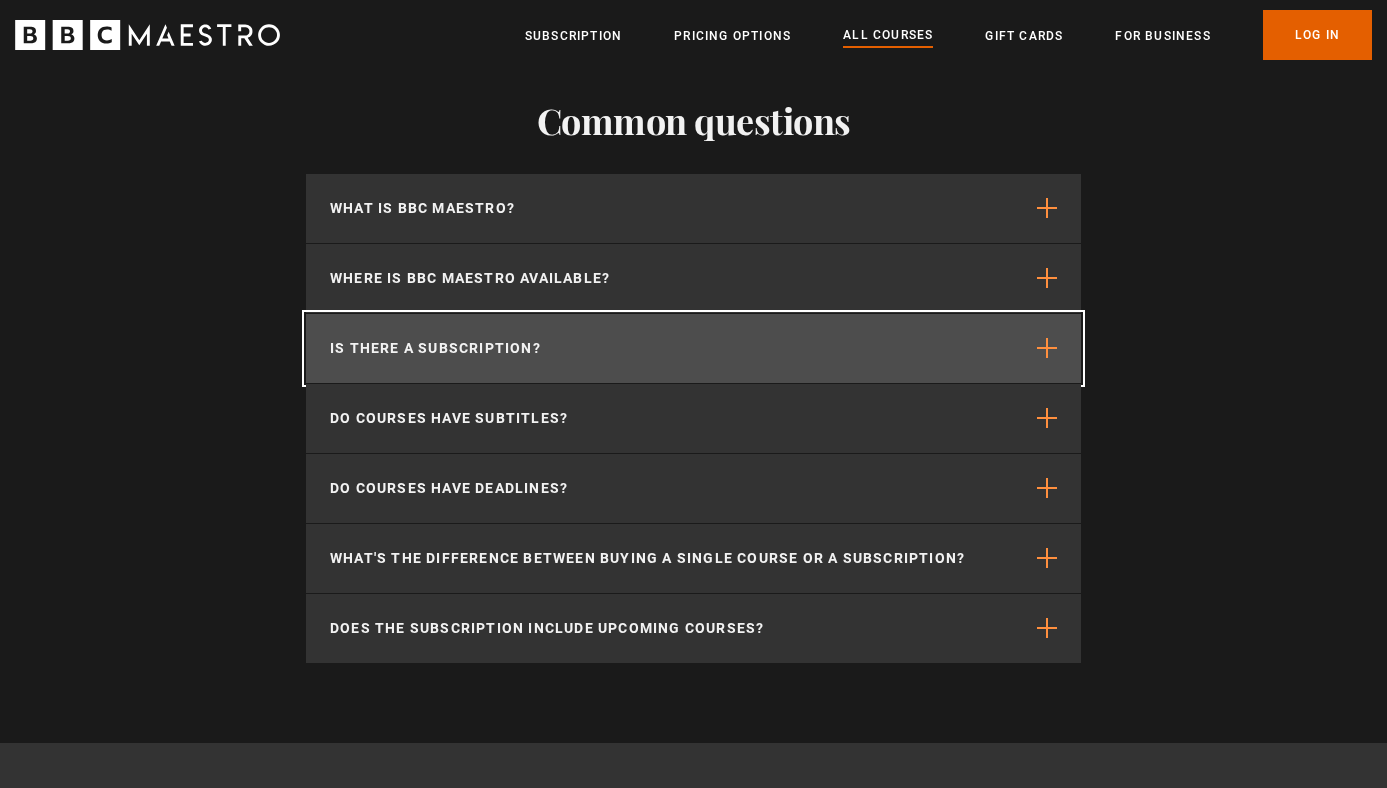 click on "Is there a subscription?" at bounding box center (693, 348) 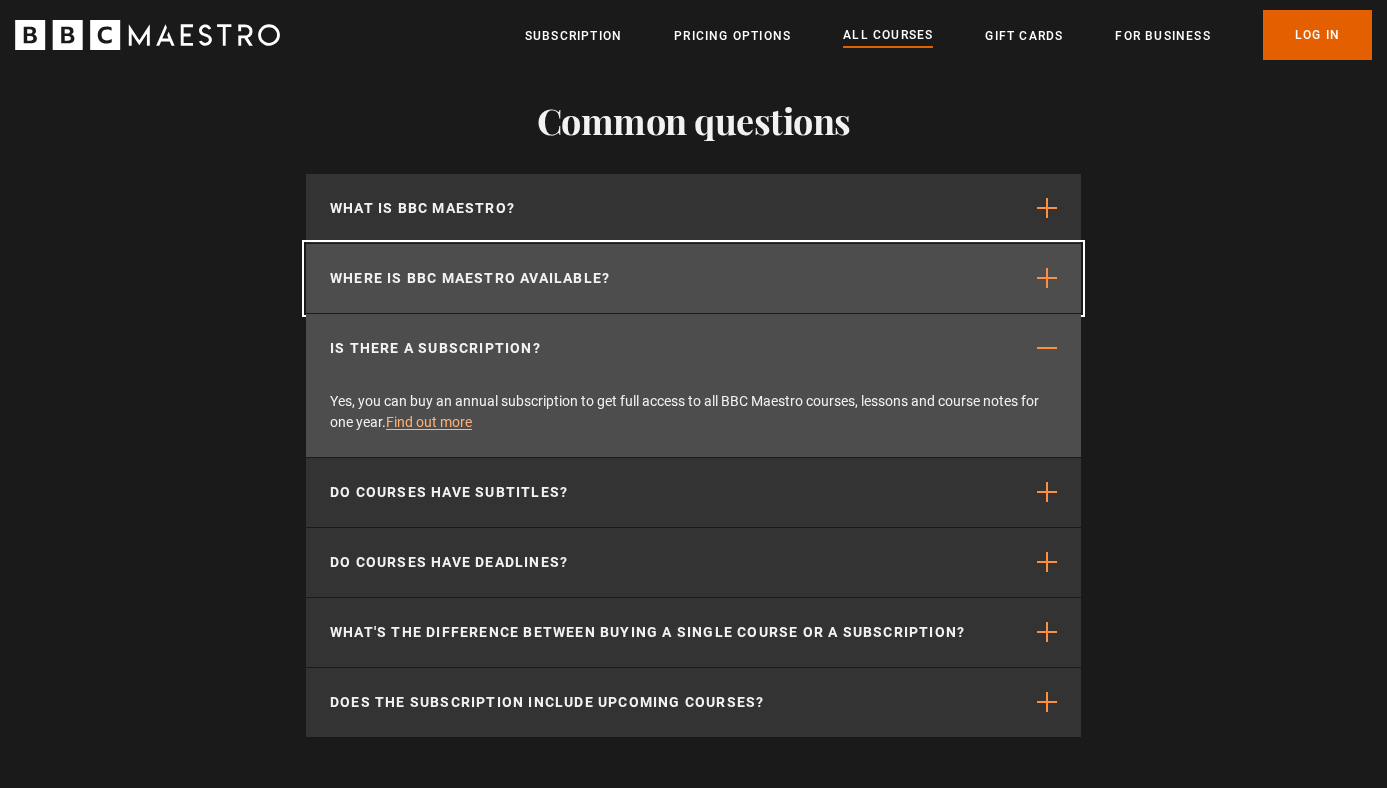 click on "Where is BBC Maestro available?" at bounding box center [470, 278] 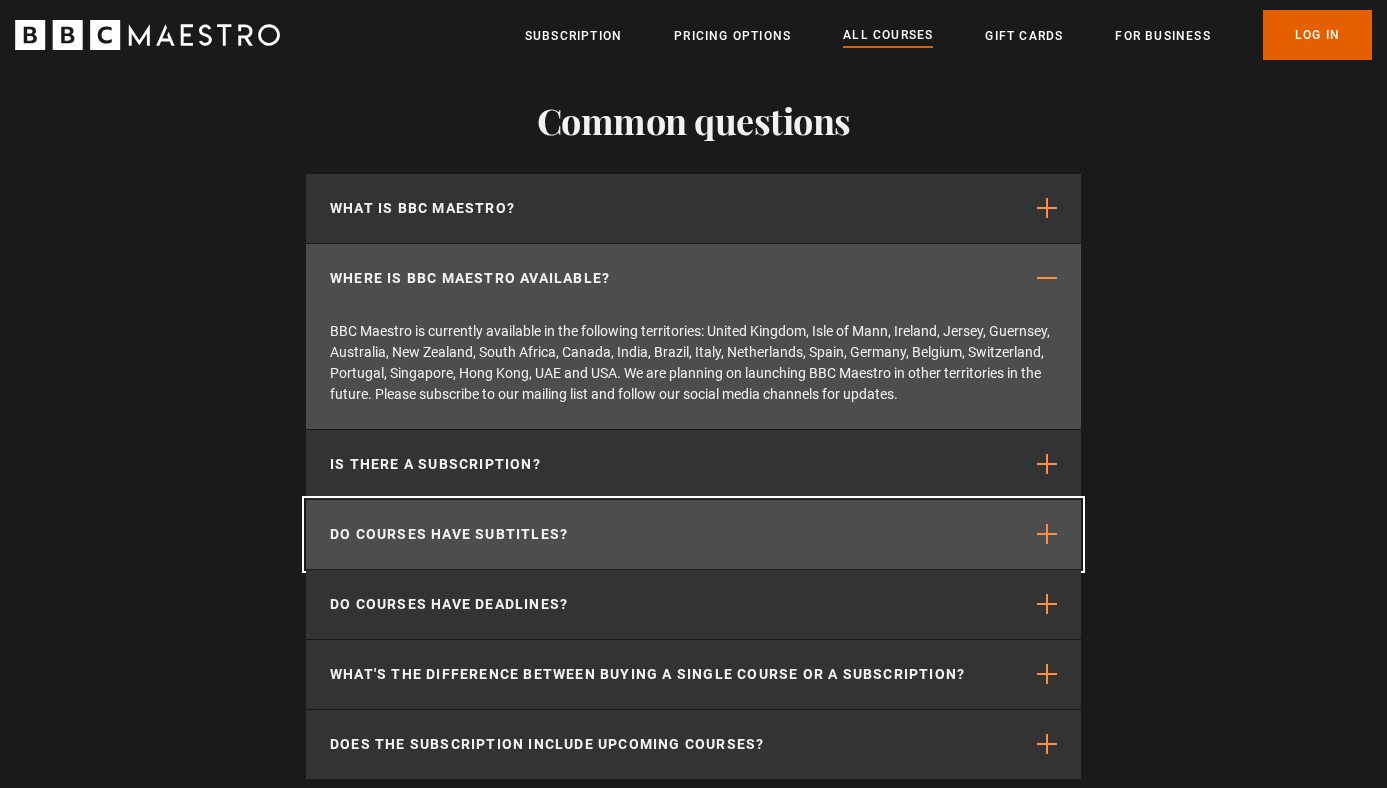 click on "Do courses have subtitles?" at bounding box center [449, 534] 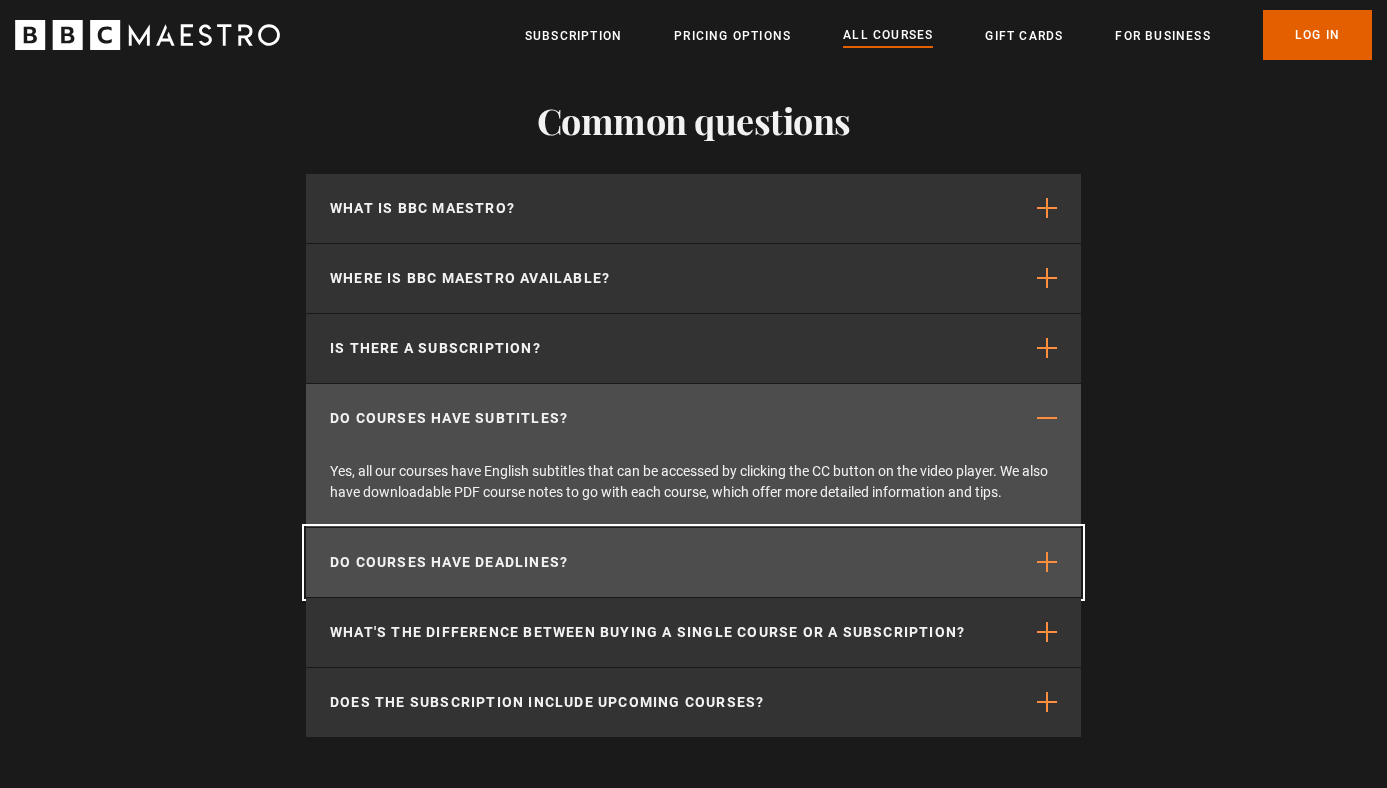 click on "Do courses have deadlines?" at bounding box center [693, 562] 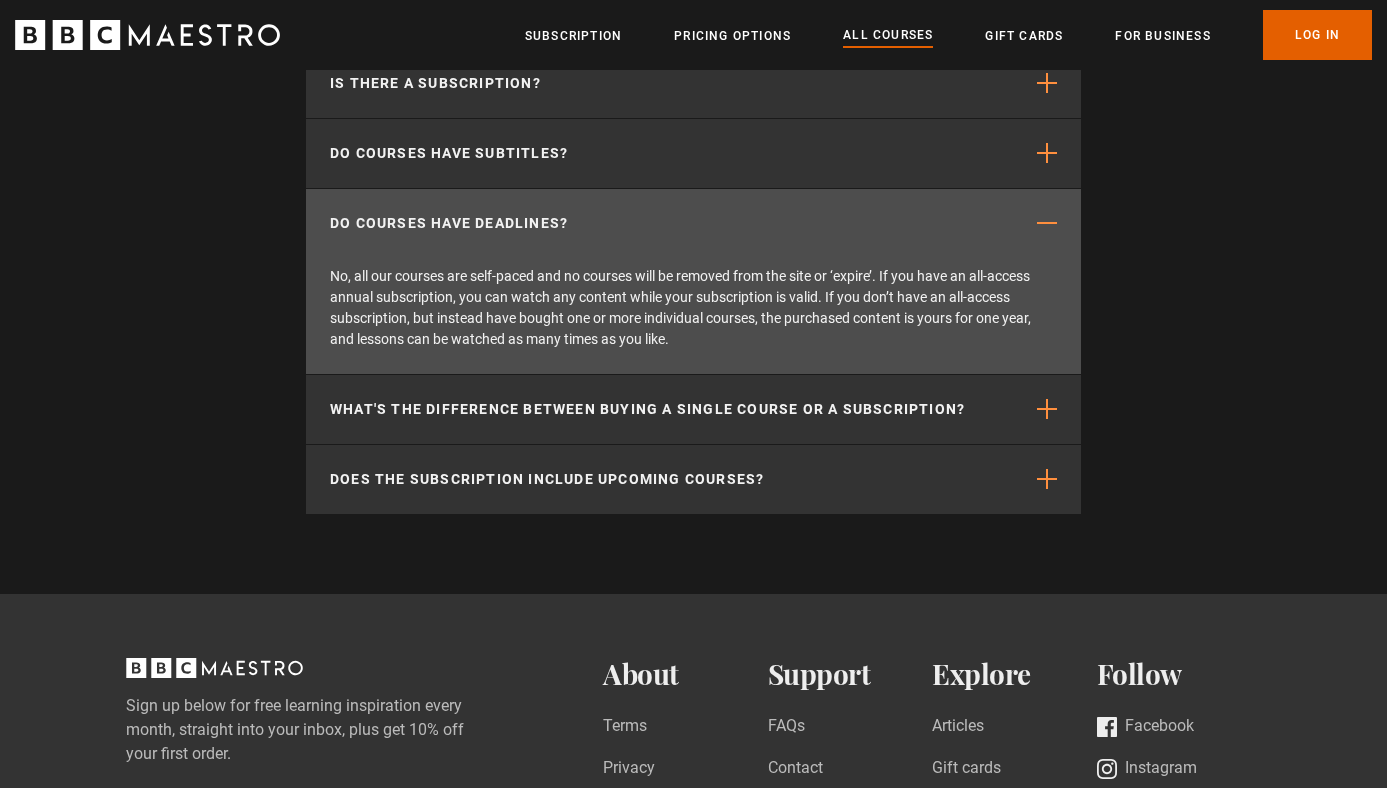 scroll, scrollTop: 9238, scrollLeft: 0, axis: vertical 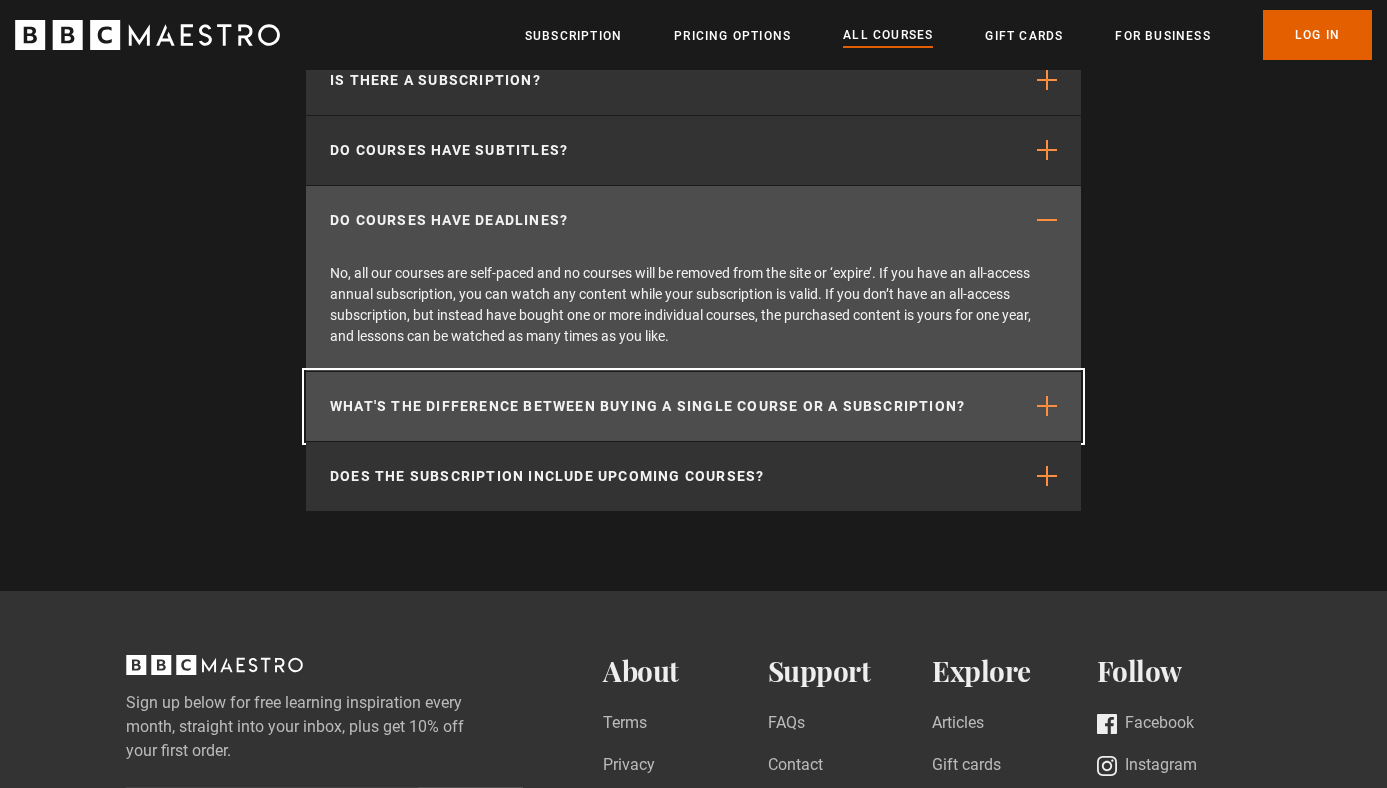 click on "What's the difference between buying a single course or a subscription?" at bounding box center [647, 406] 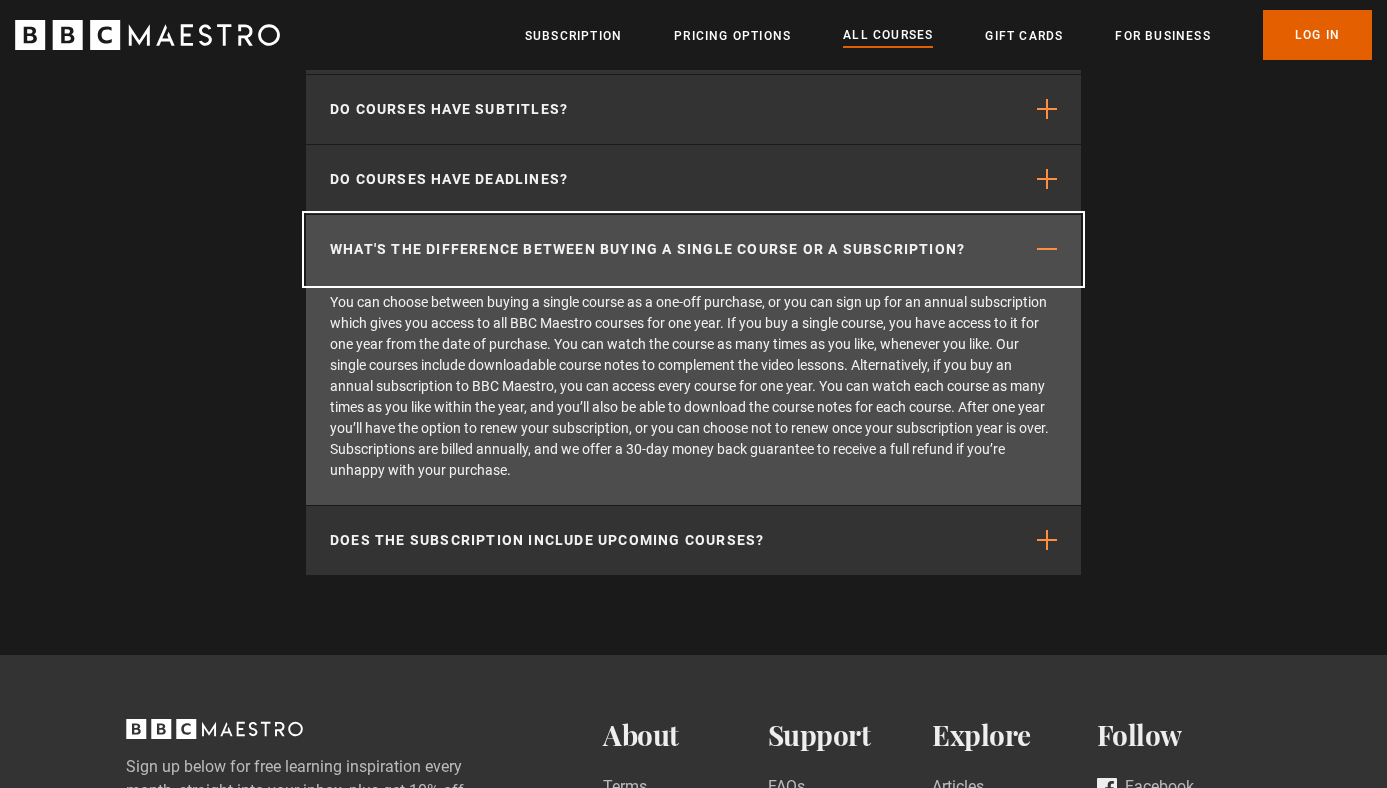 scroll, scrollTop: 9291, scrollLeft: 0, axis: vertical 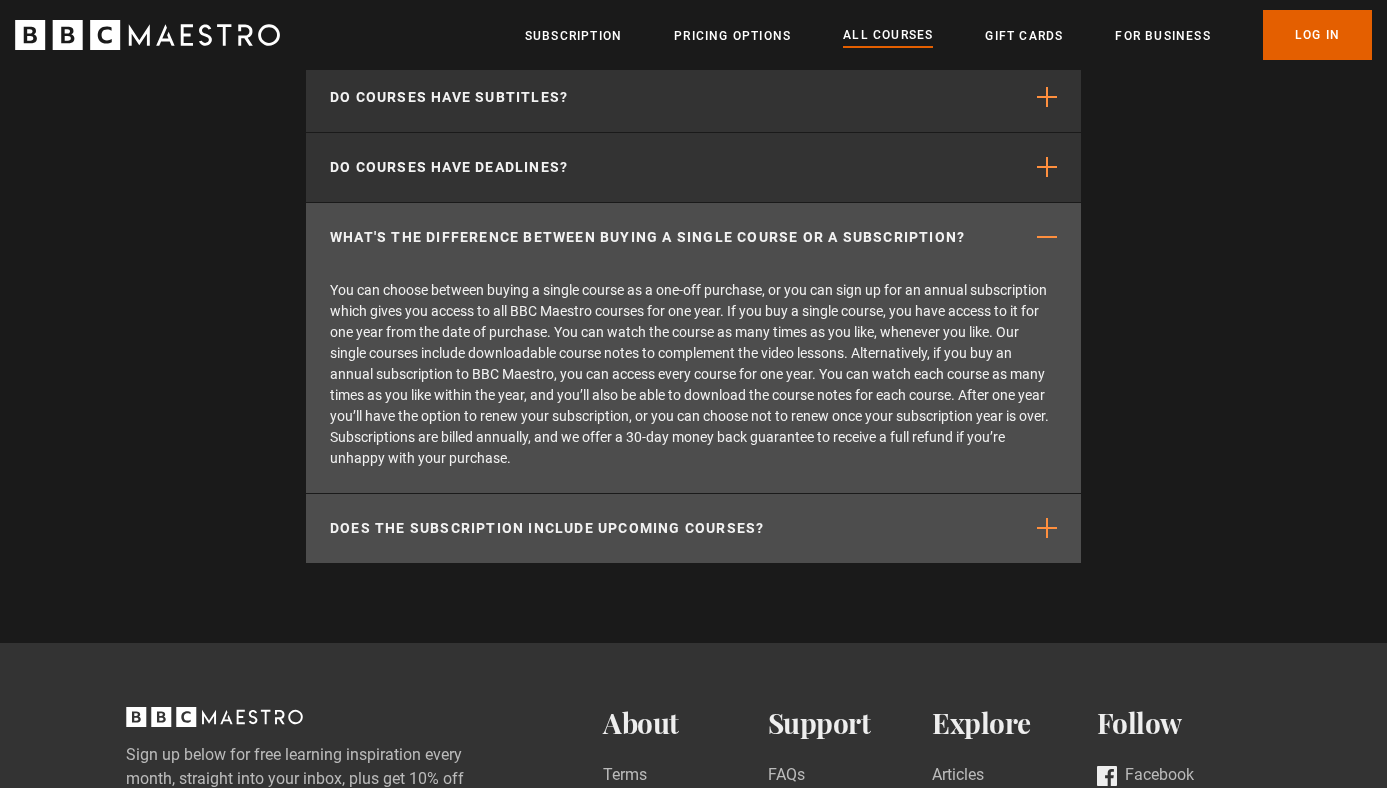 click on "Does the subscription include upcoming courses?" at bounding box center (547, 528) 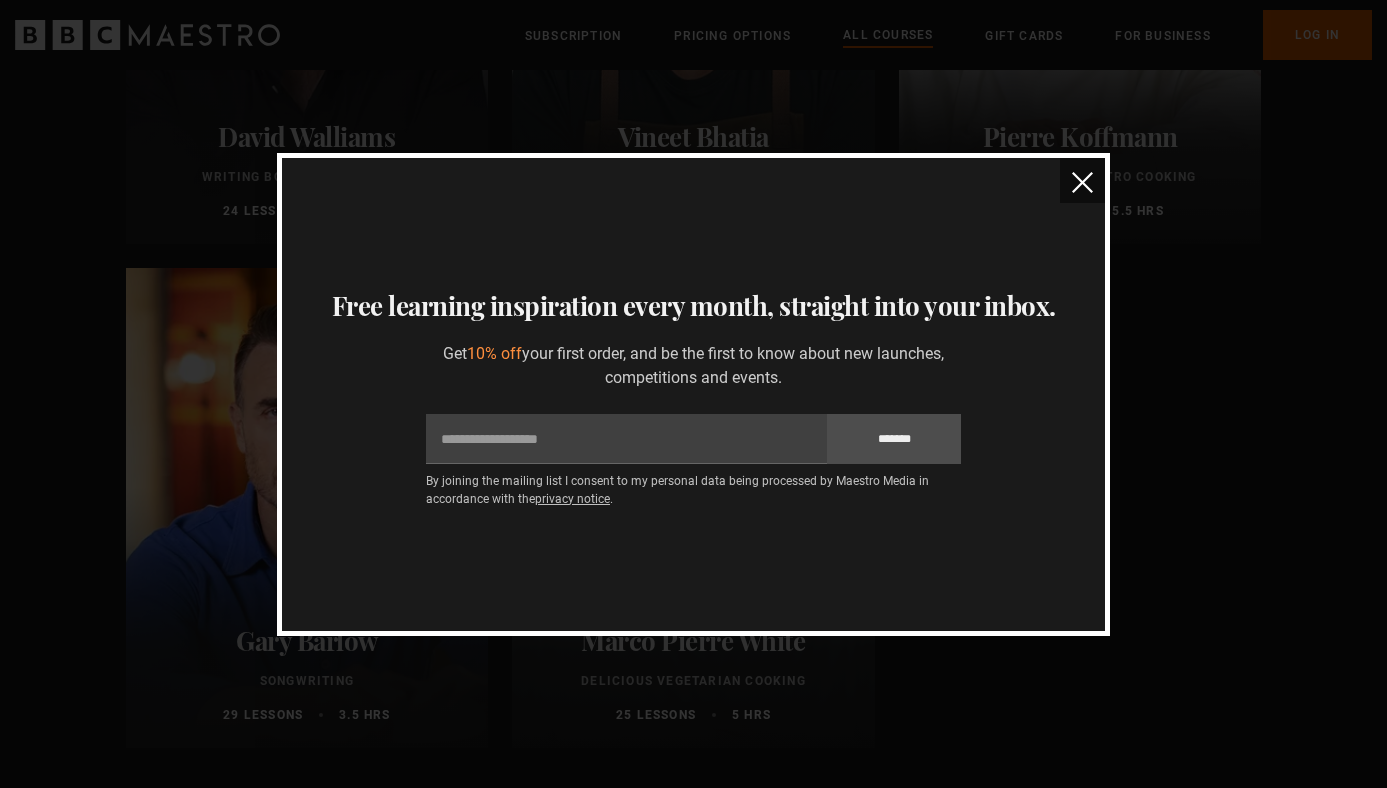 scroll, scrollTop: 7586, scrollLeft: 0, axis: vertical 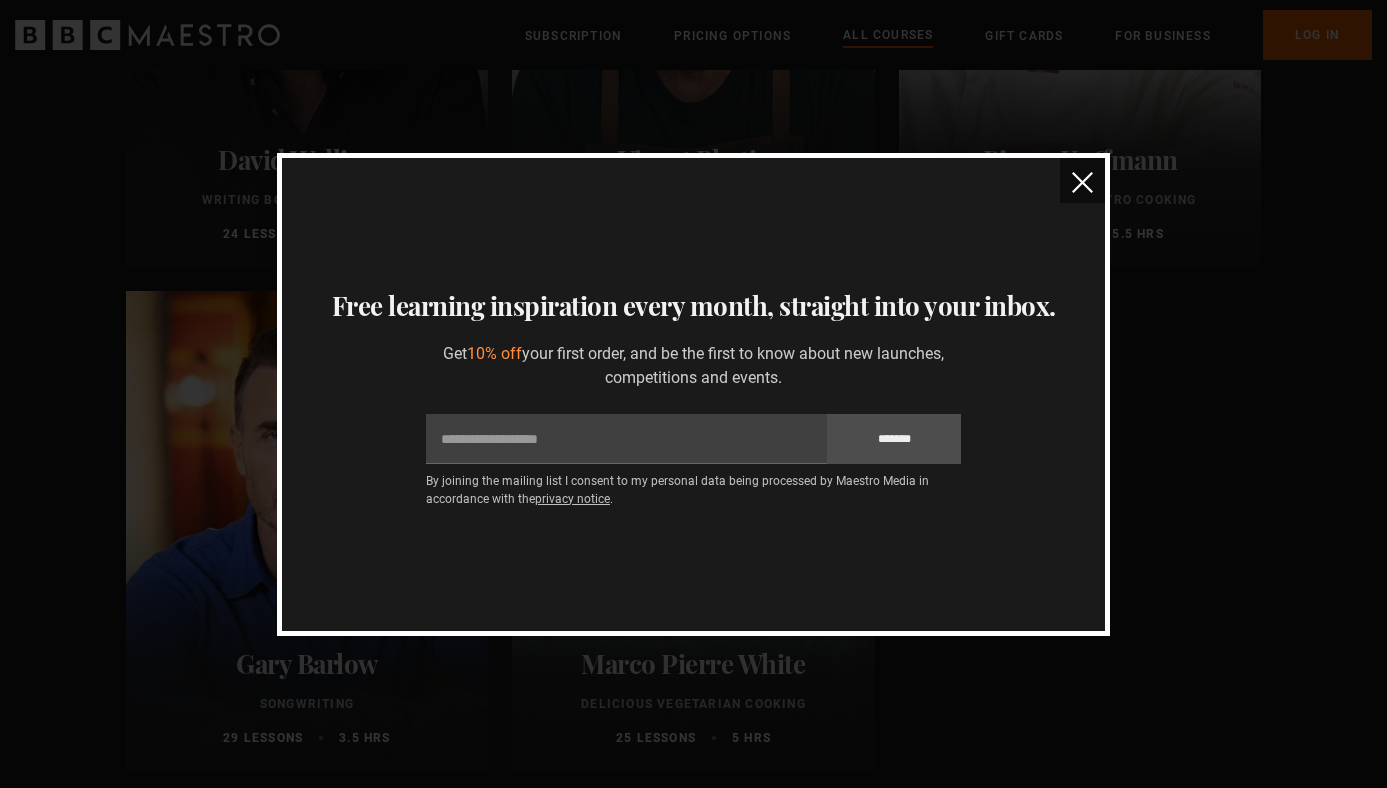 click at bounding box center (1082, 182) 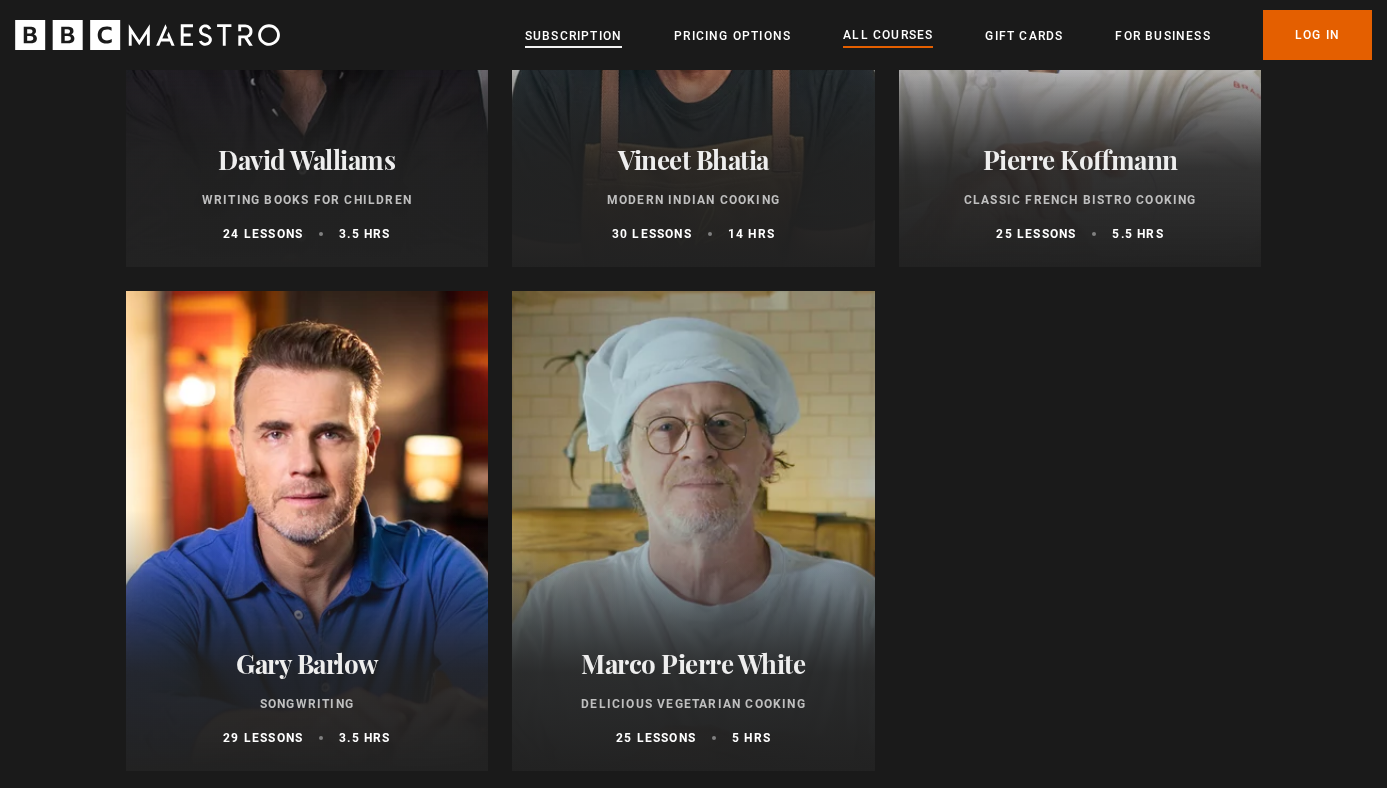 click on "Subscription" at bounding box center (573, 36) 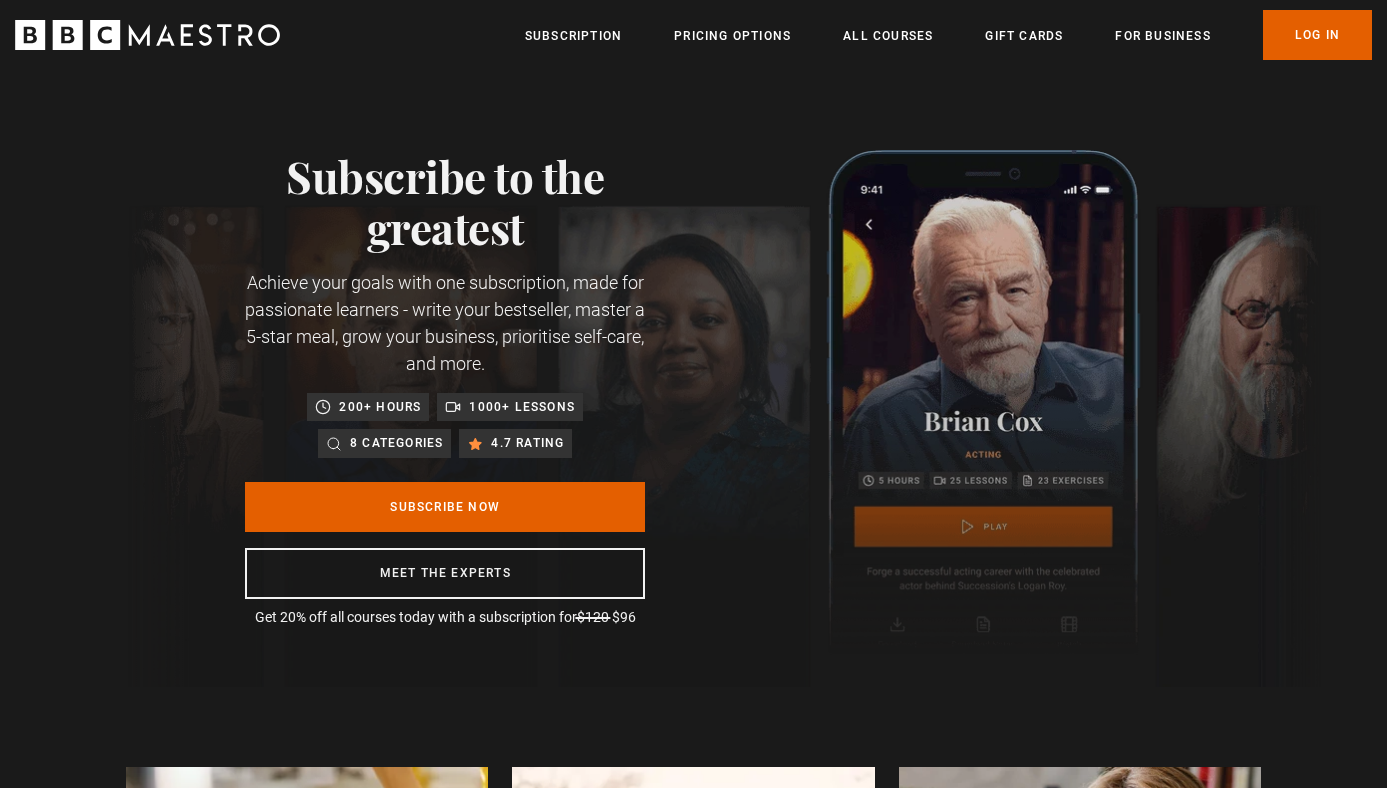 scroll, scrollTop: 0, scrollLeft: 0, axis: both 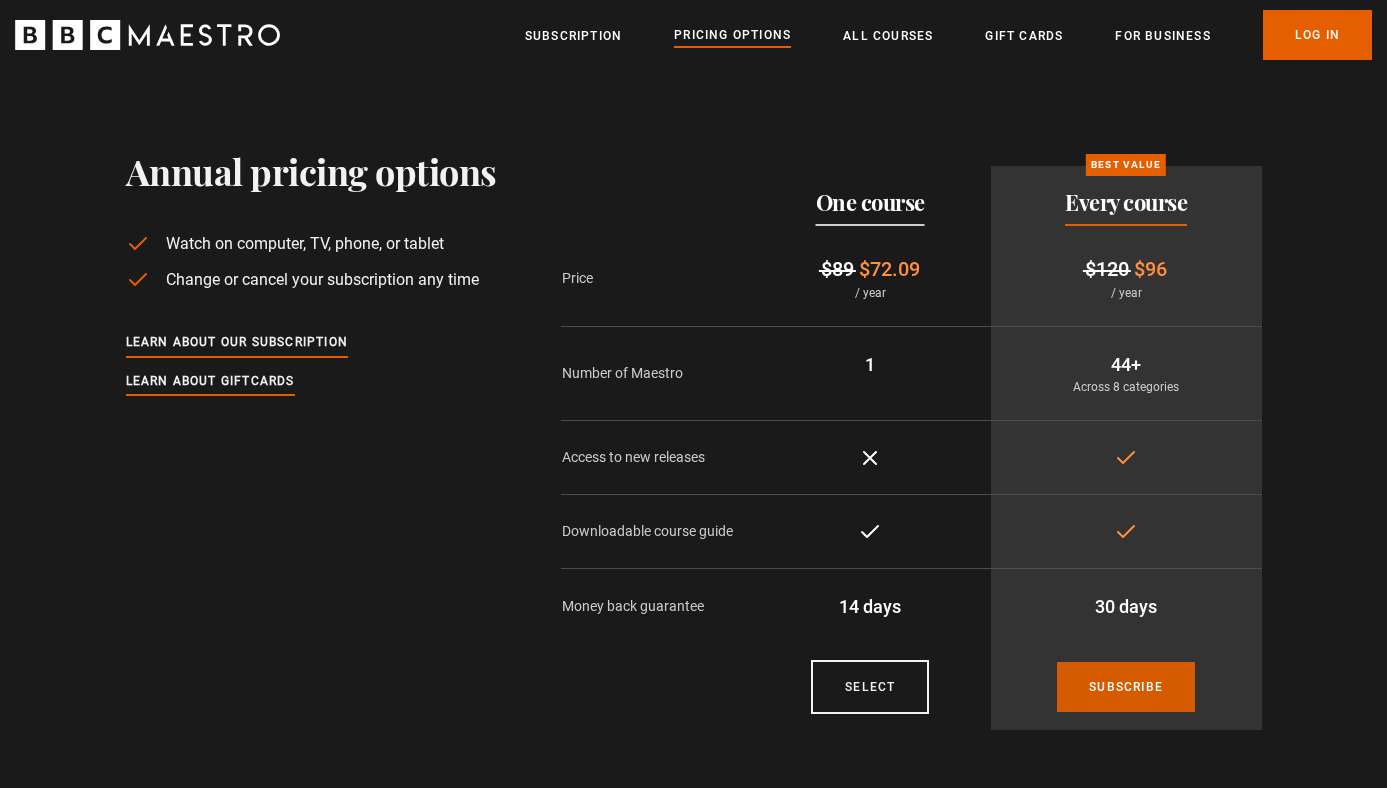 click on "Subscribe" at bounding box center (1126, 687) 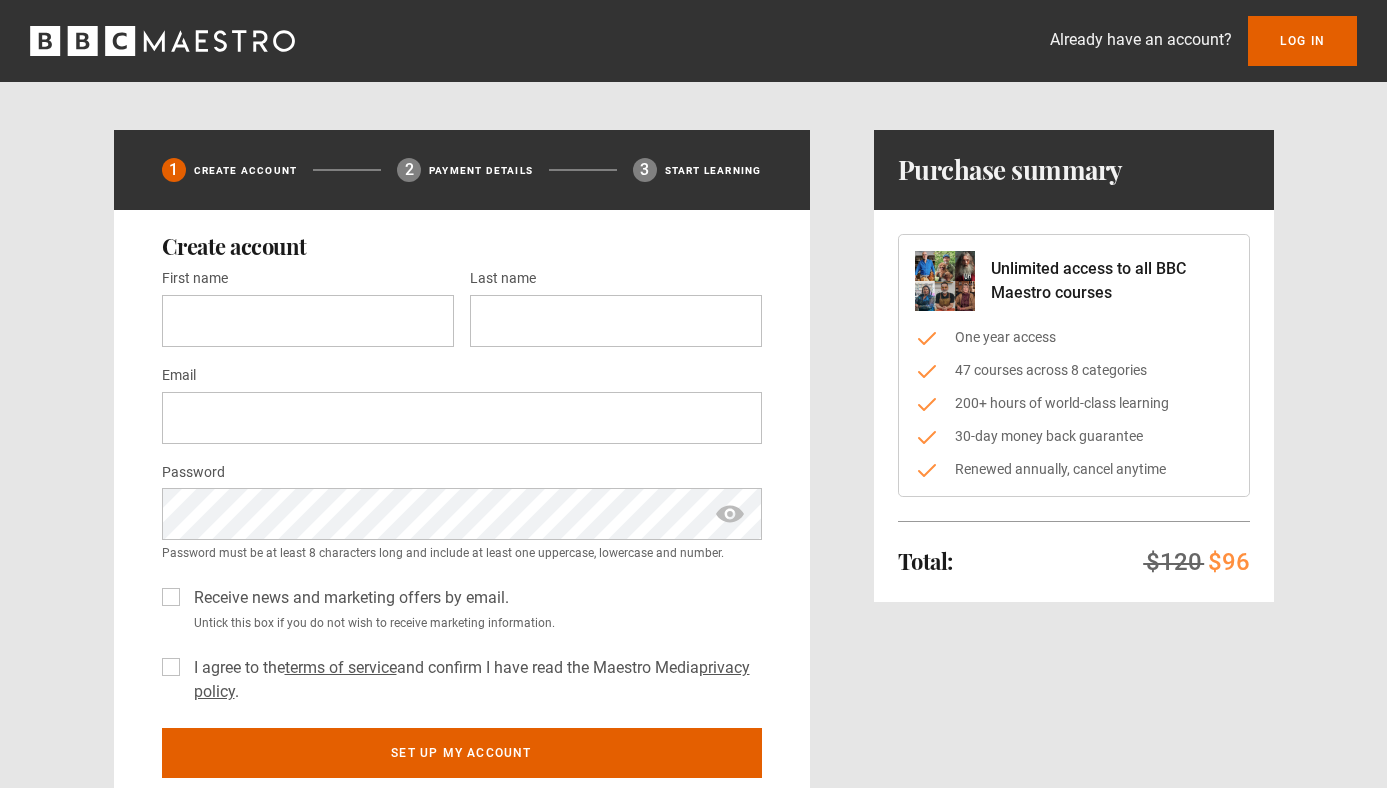 scroll, scrollTop: 0, scrollLeft: 0, axis: both 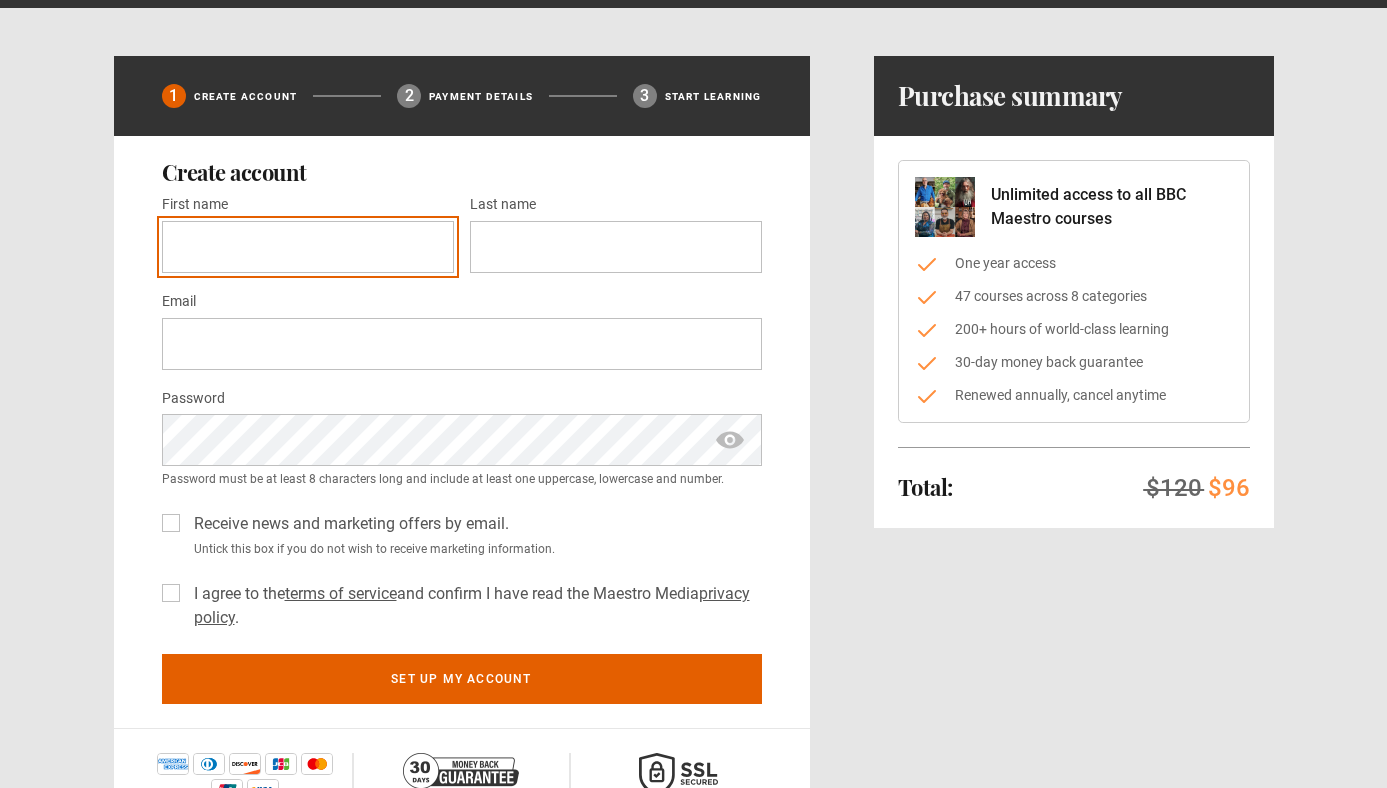 click on "First name  *" at bounding box center (308, 247) 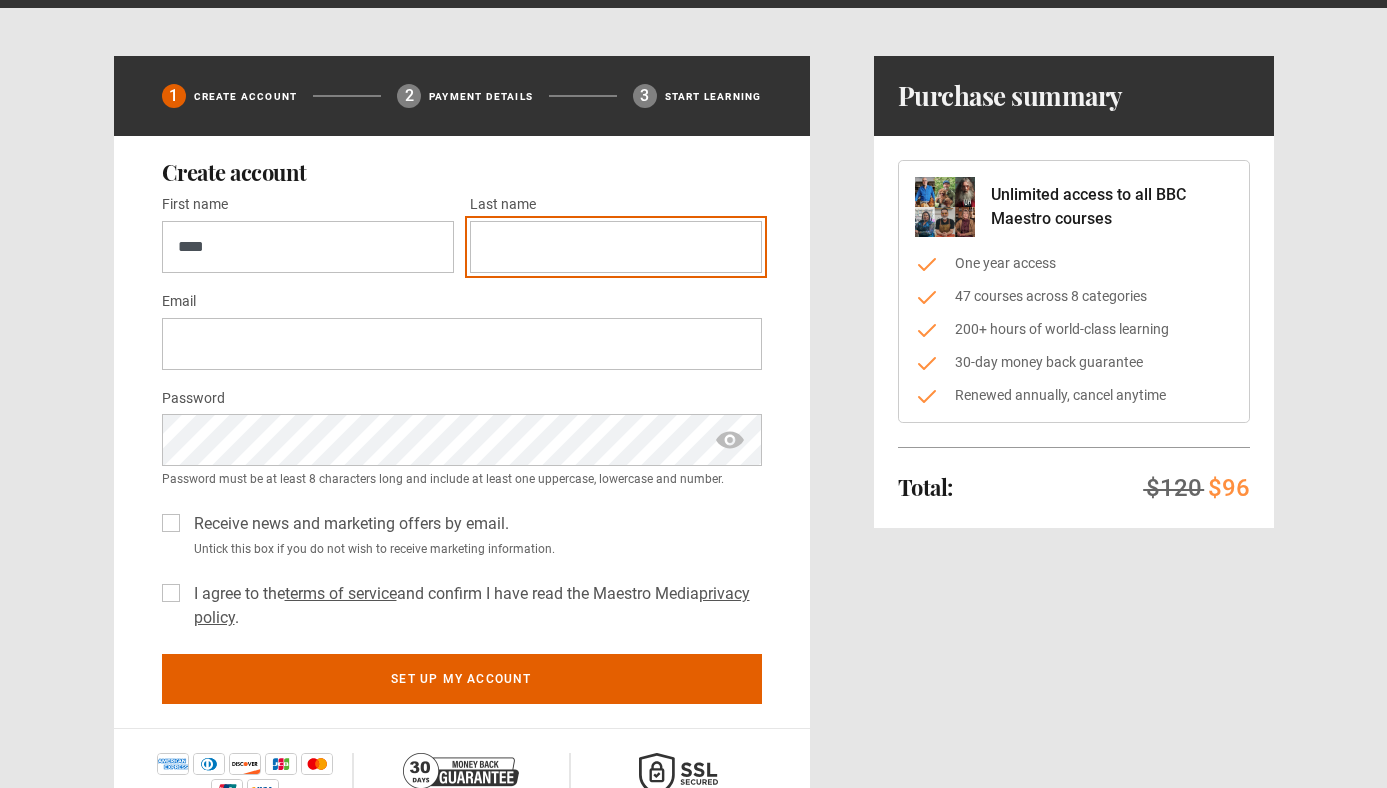 type on "*********" 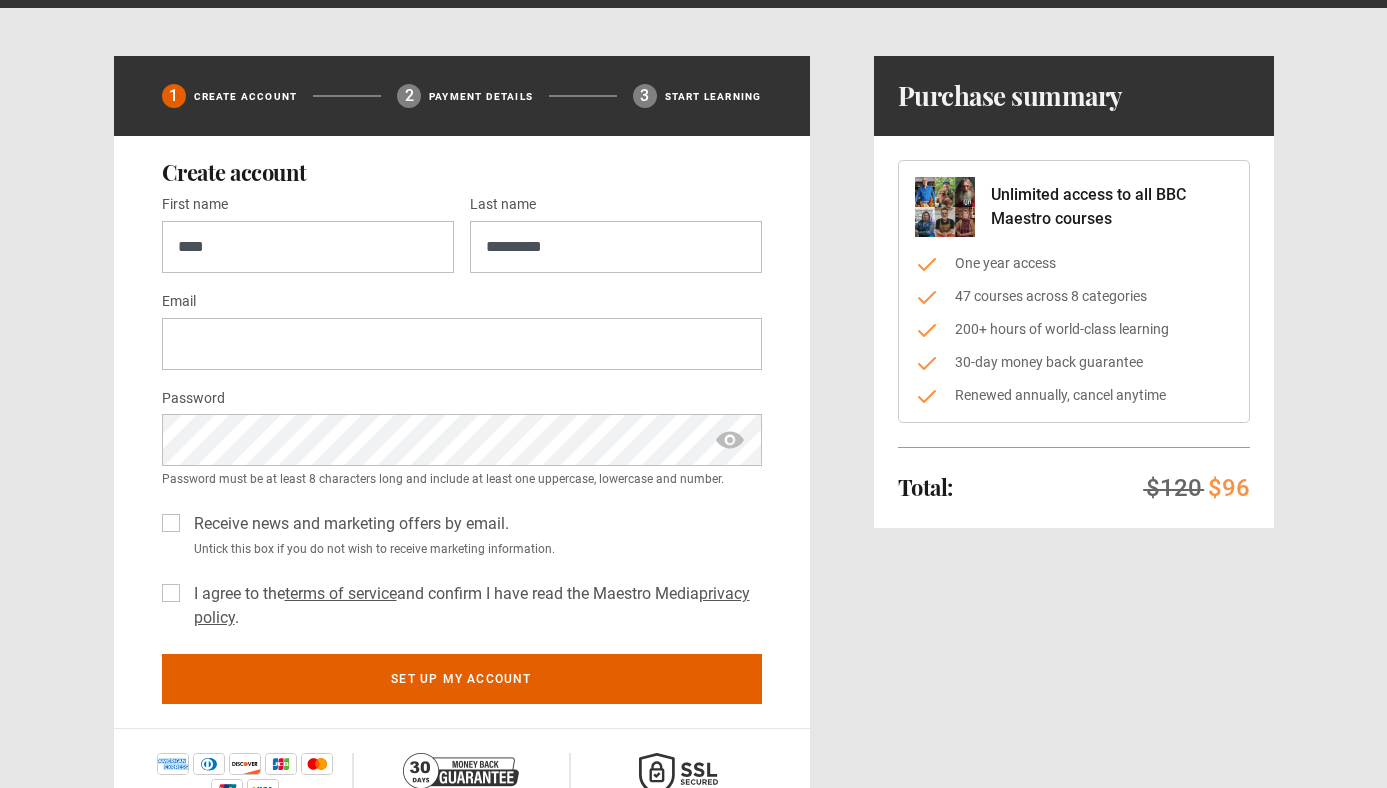 type on "**********" 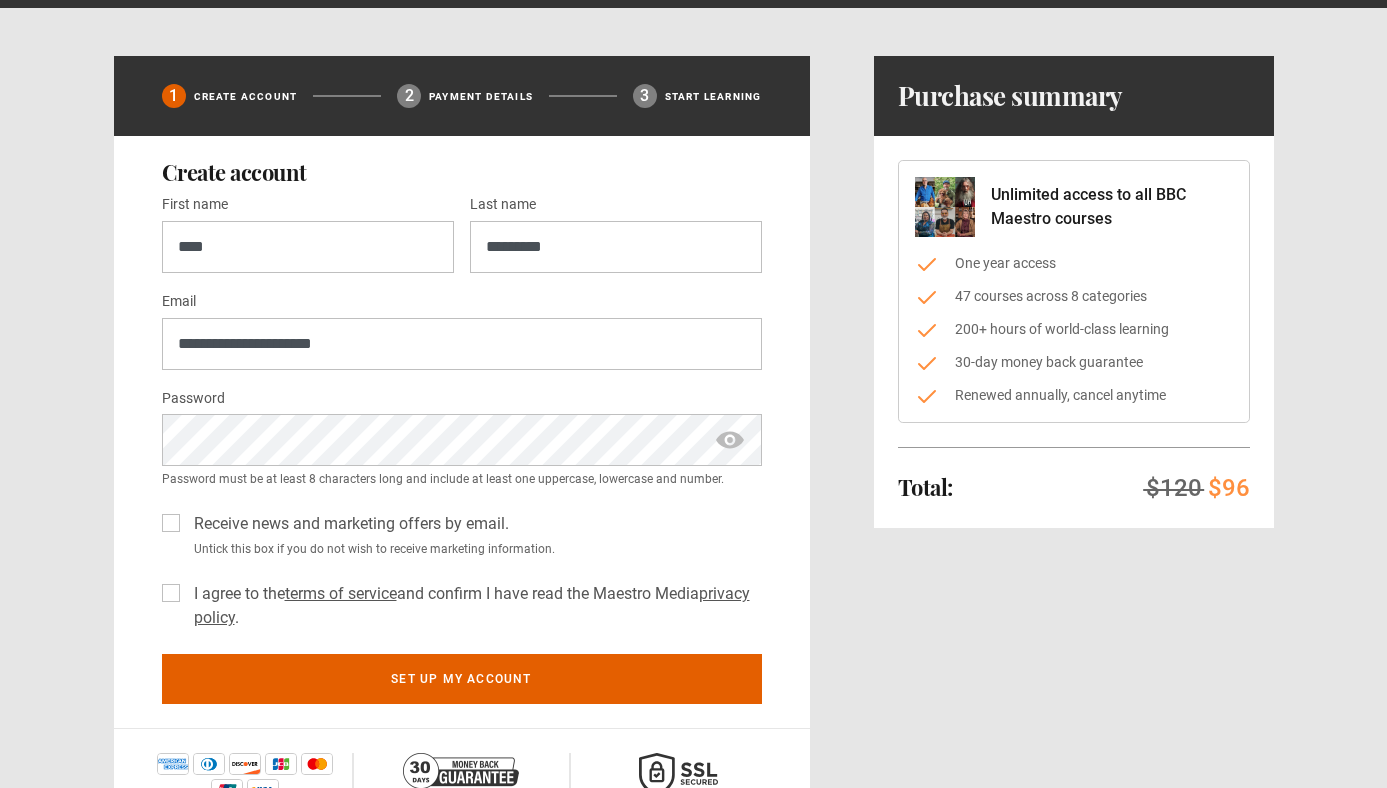 click on "Receive news and marketing offers by email." at bounding box center (347, 524) 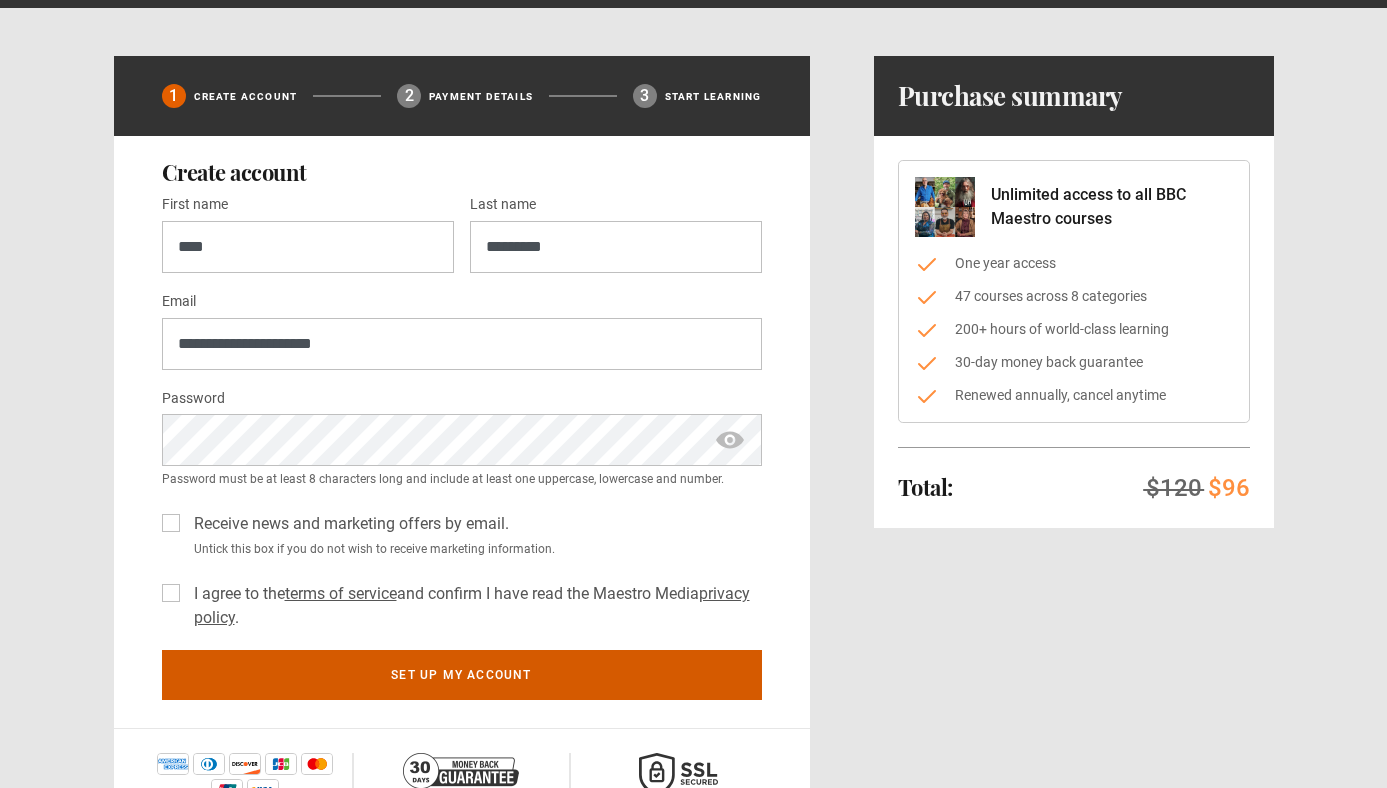 click on "Set up my account" at bounding box center (462, 675) 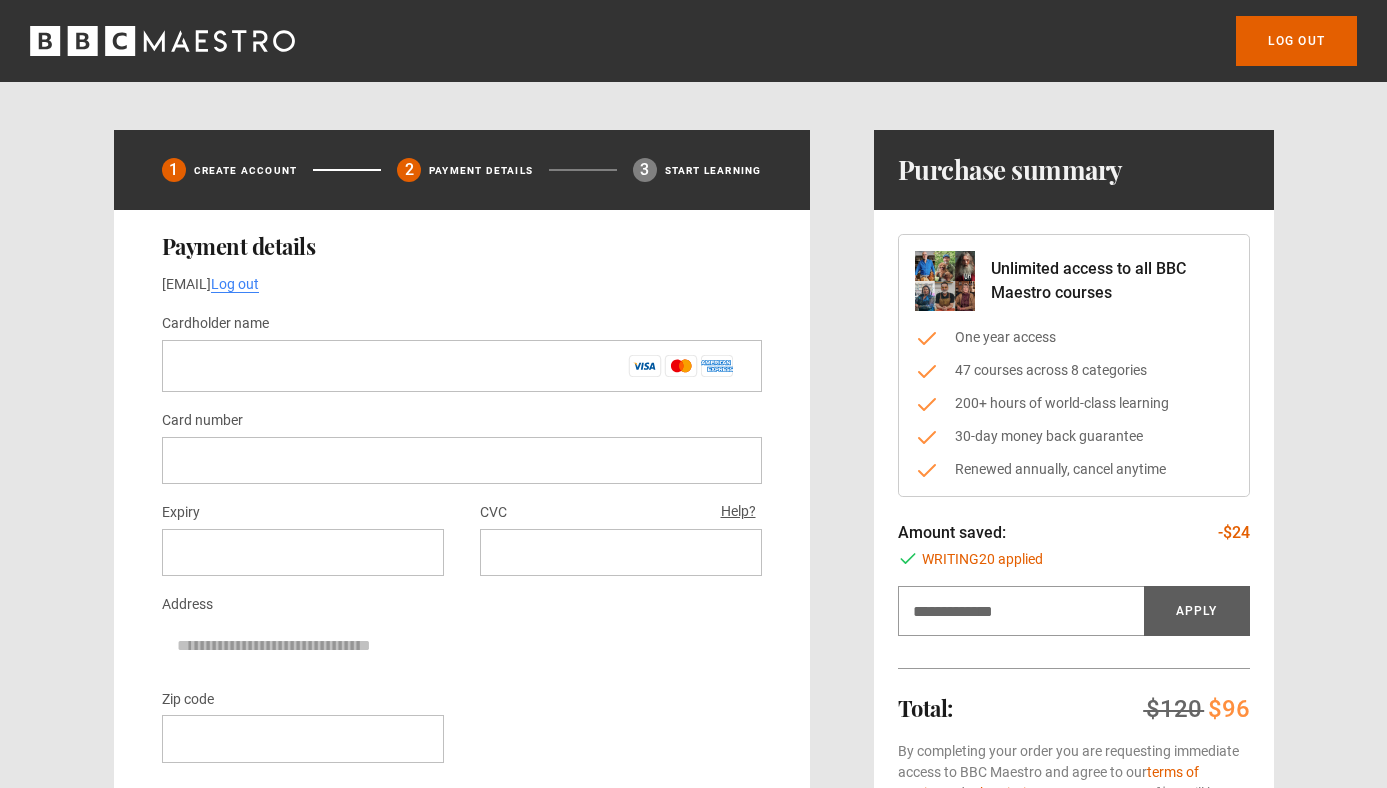 scroll, scrollTop: 0, scrollLeft: 0, axis: both 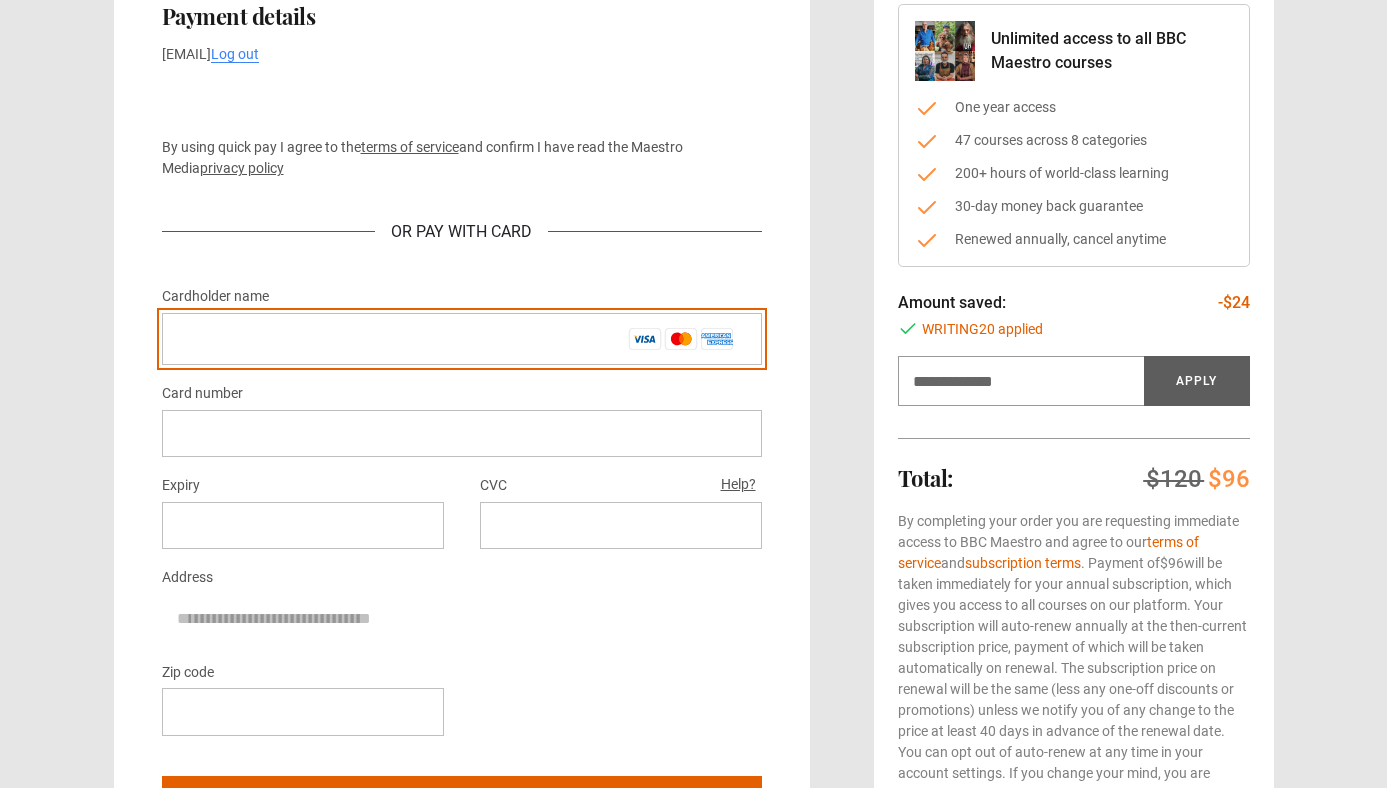 click on "Cardholder name  *" at bounding box center [462, 339] 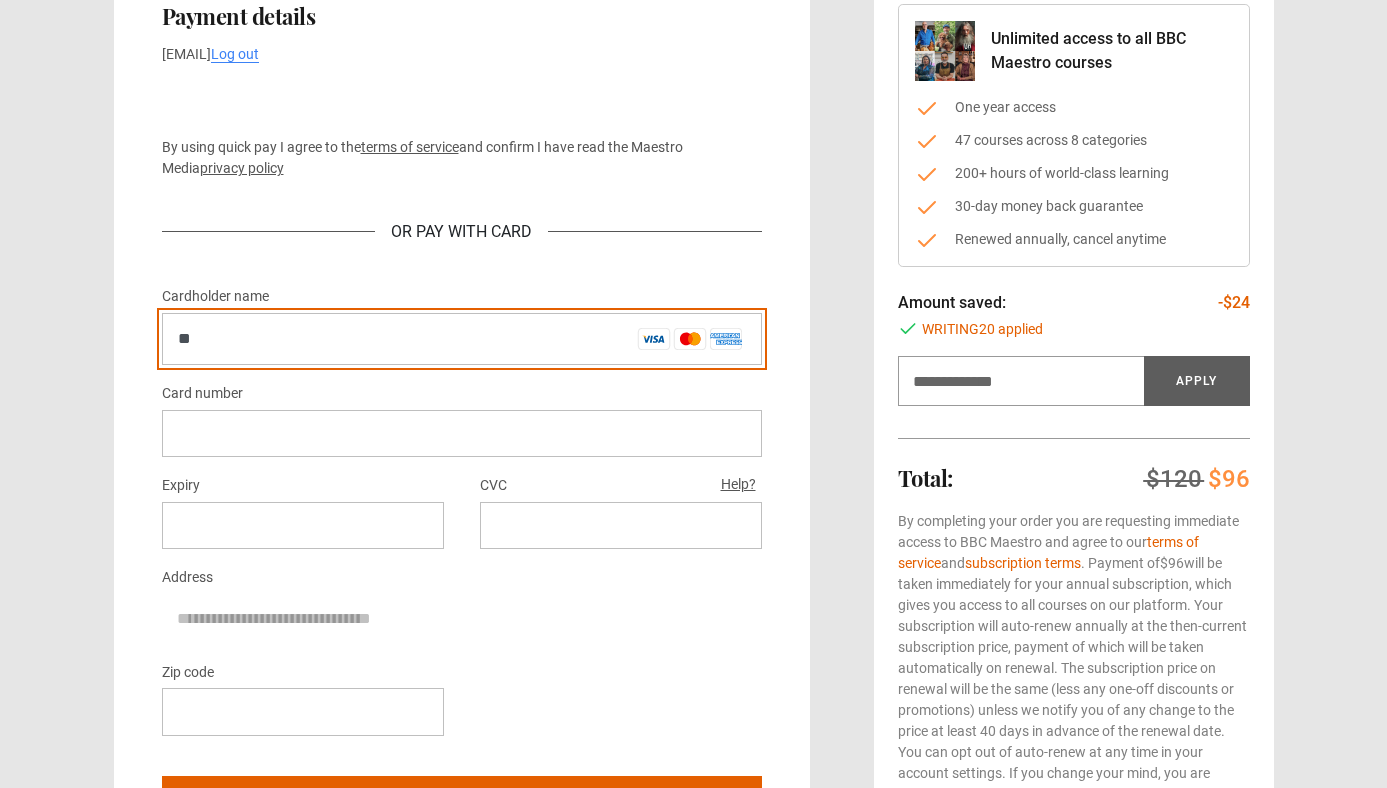 type on "*" 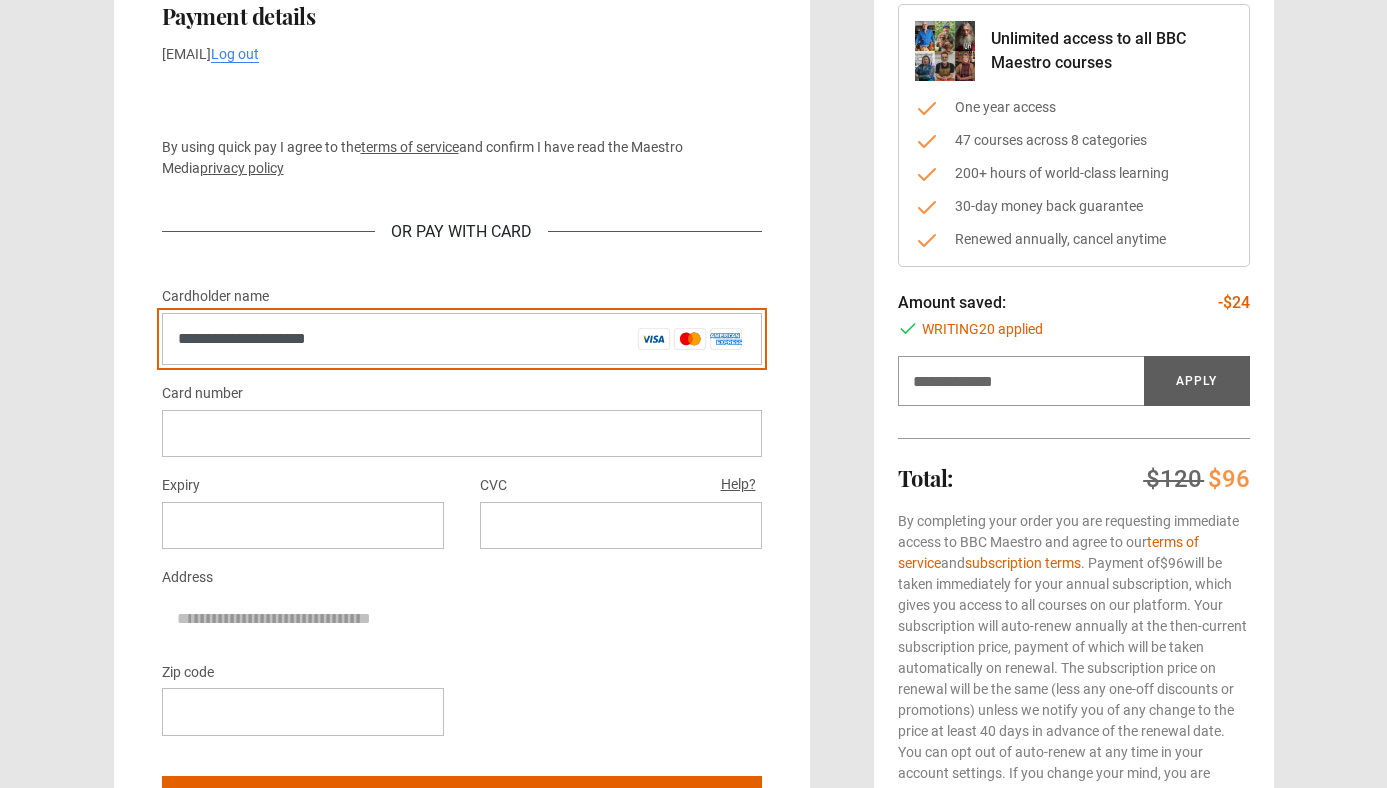 type on "**********" 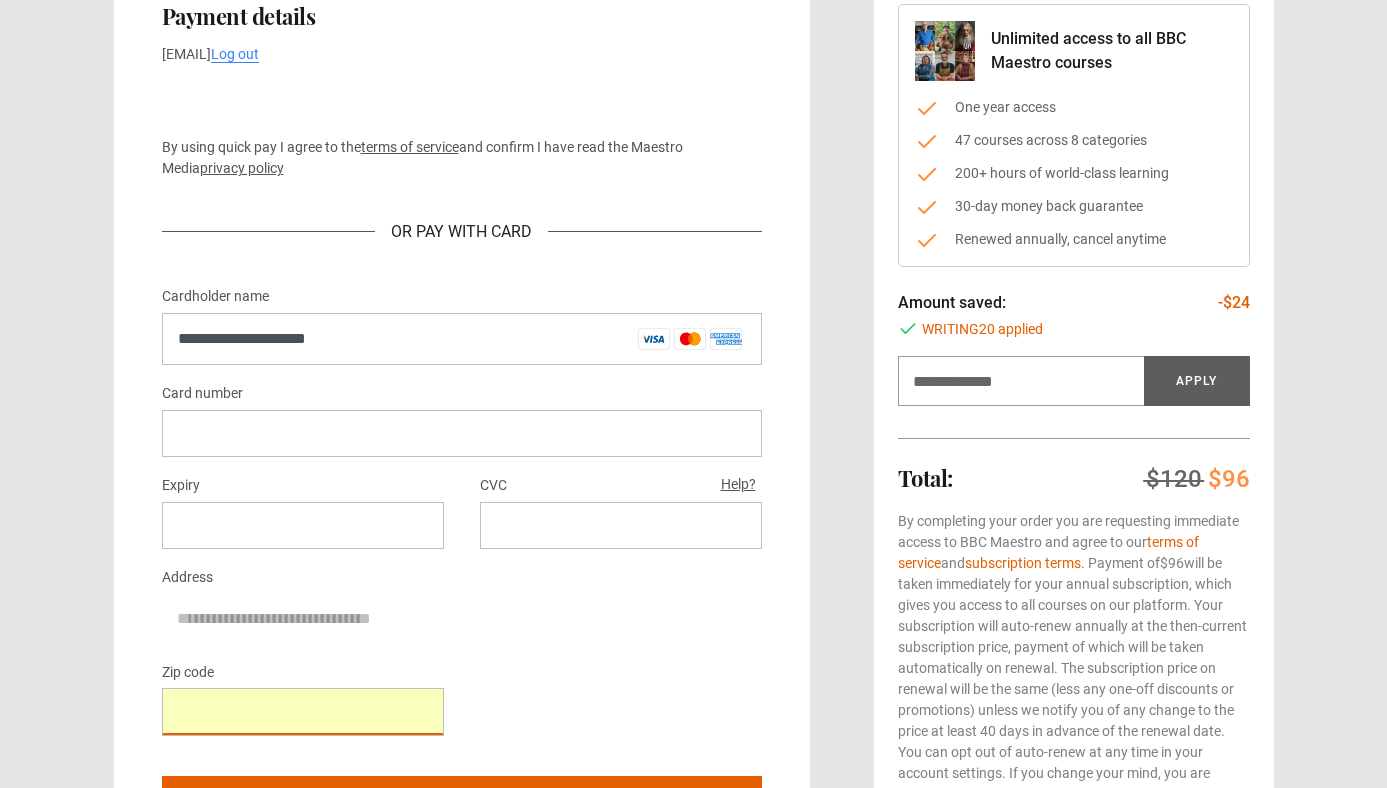 click on "Zip code" at bounding box center [462, 706] 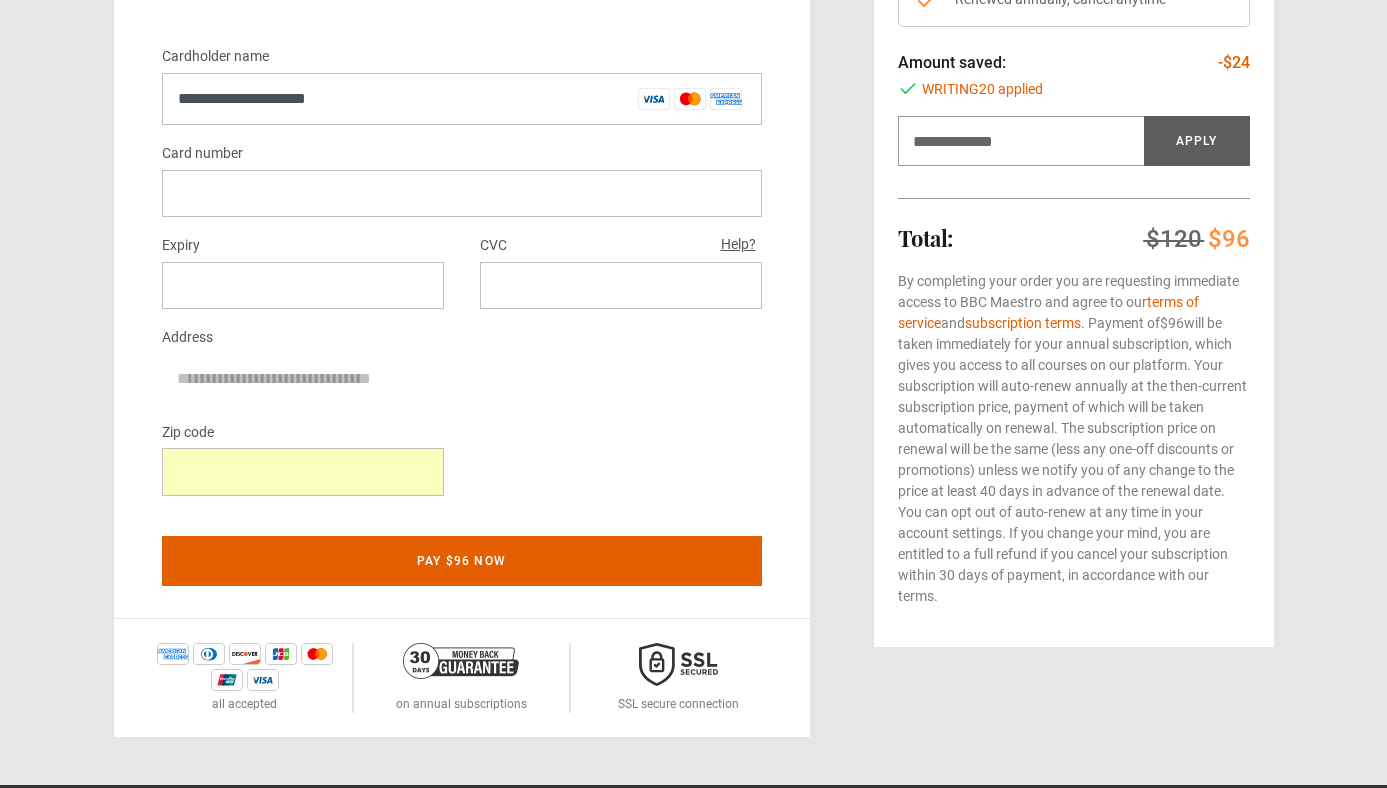 scroll, scrollTop: 477, scrollLeft: 0, axis: vertical 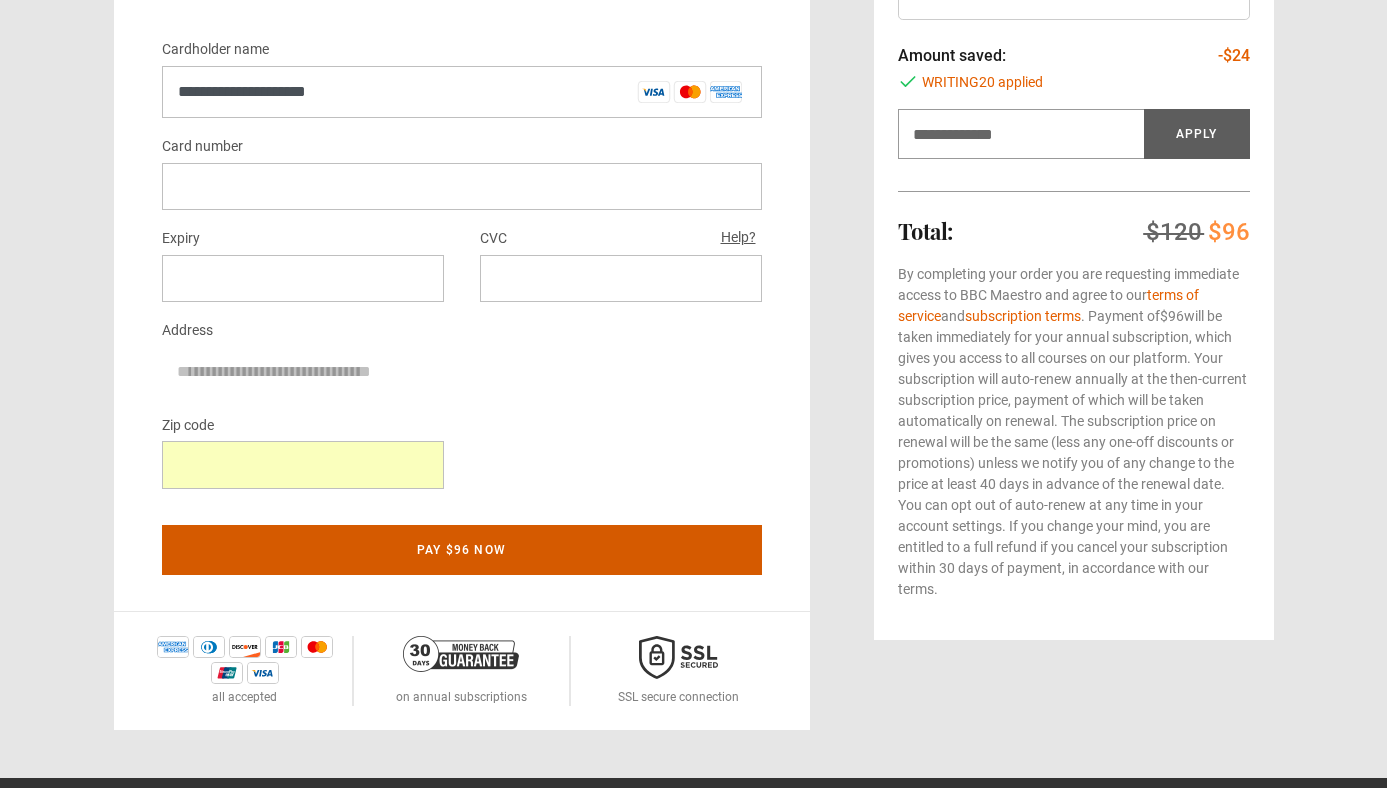 click on "Pay $96 now" at bounding box center [462, 550] 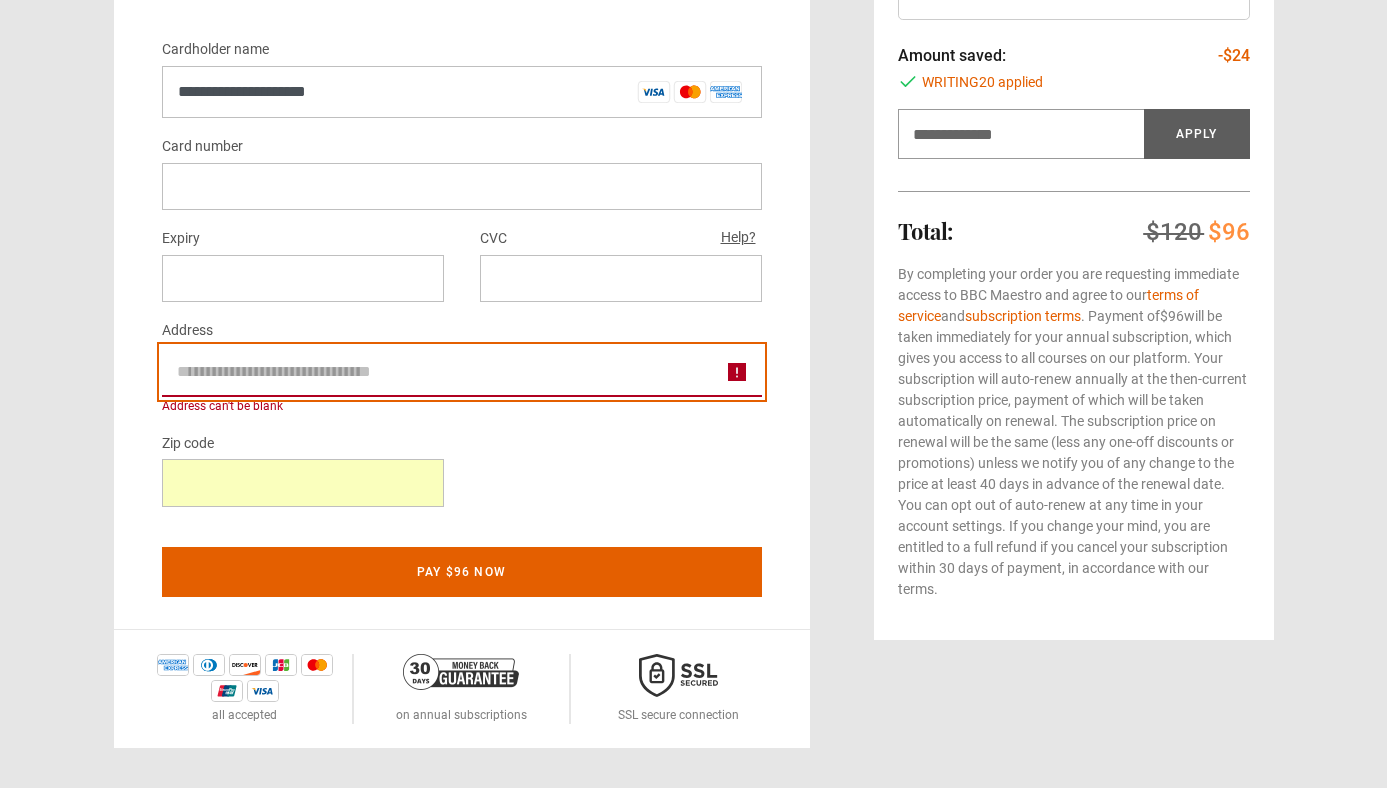 click on "Address" at bounding box center (462, 372) 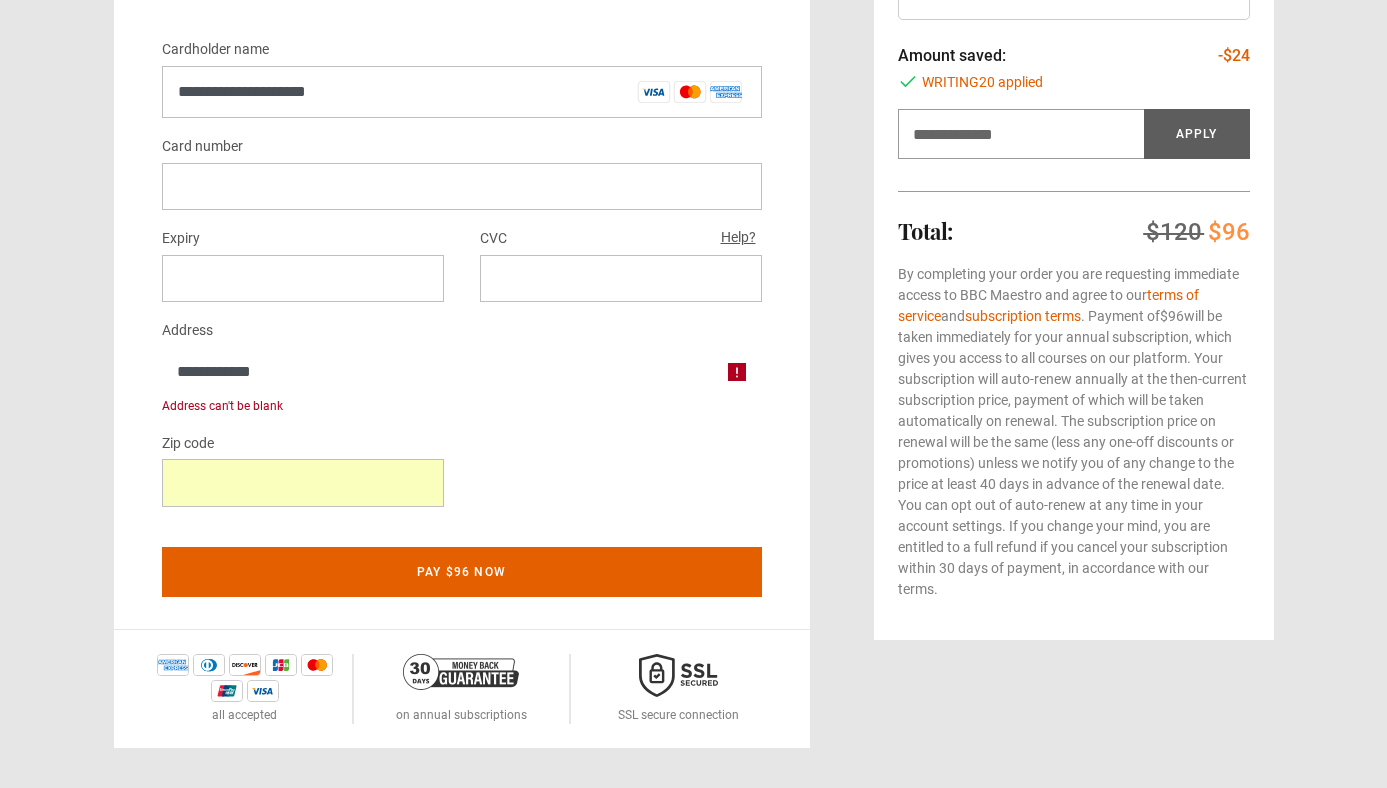 type on "*" 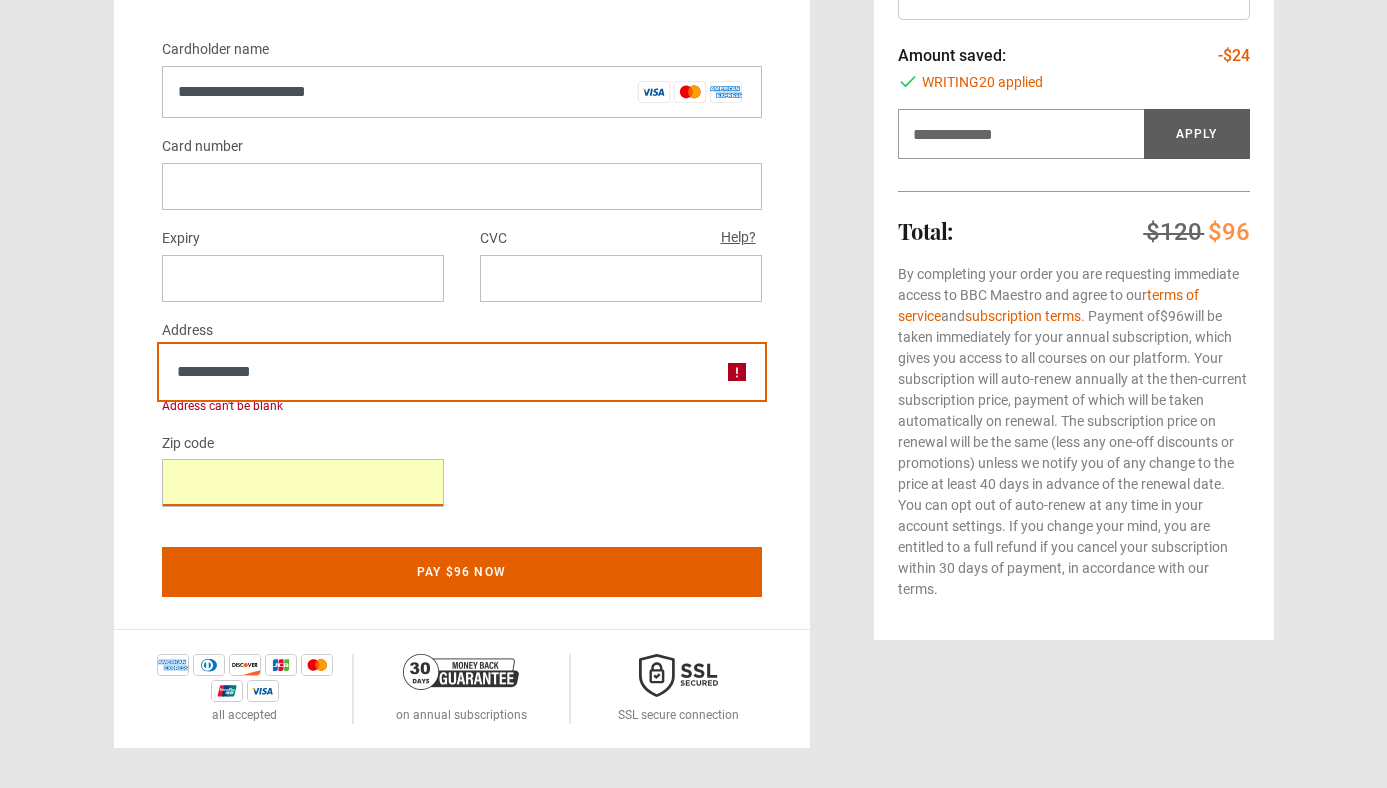 click on "**********" at bounding box center [462, 372] 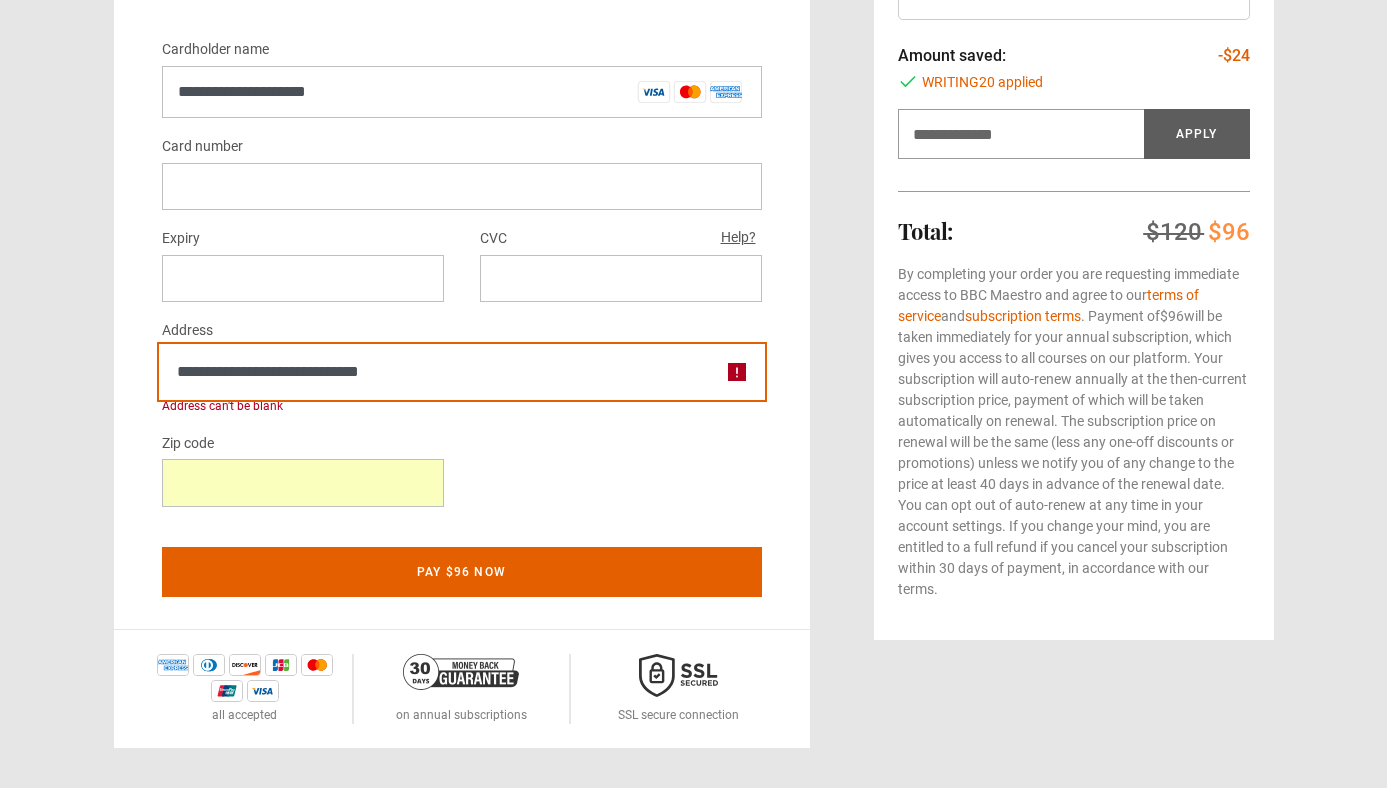 type on "**********" 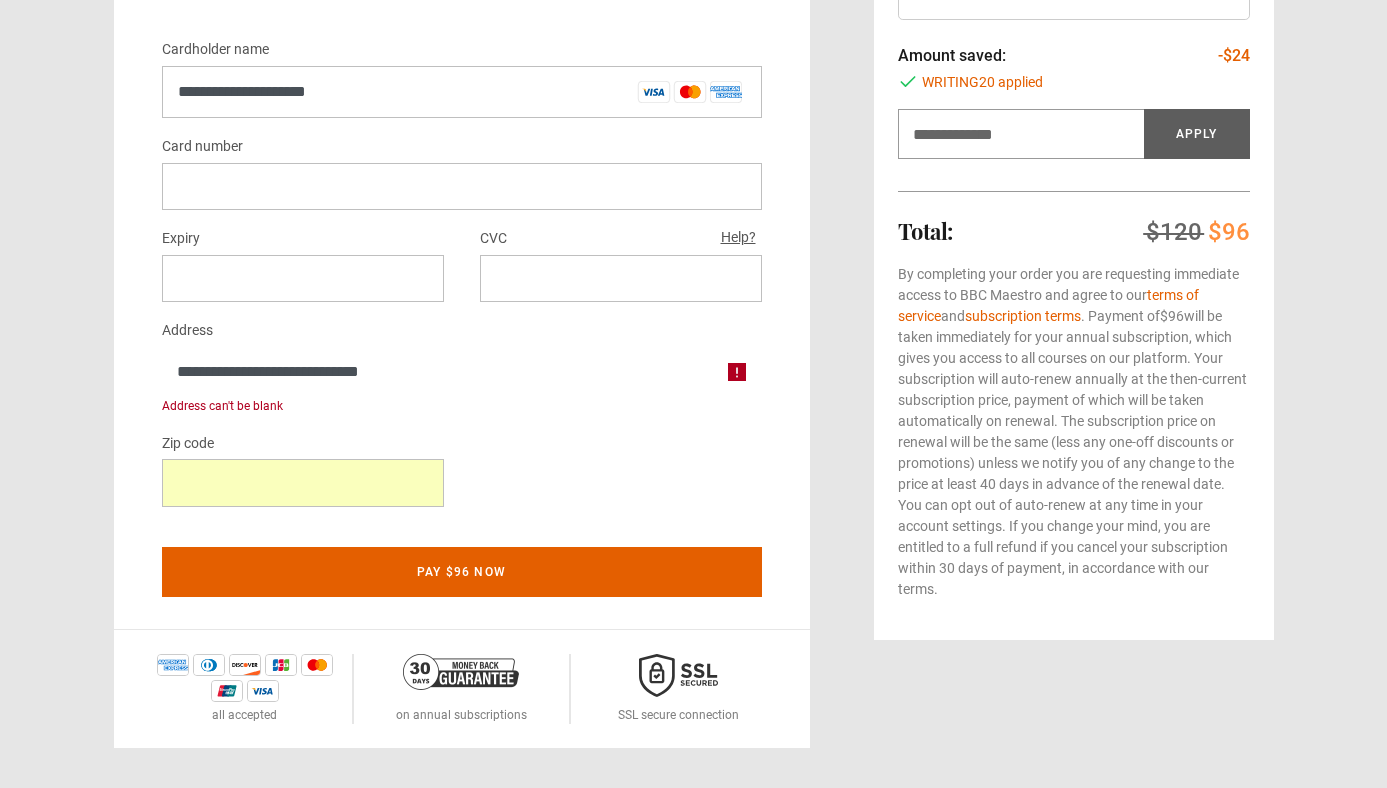 click on "Zip code
*" at bounding box center [462, 477] 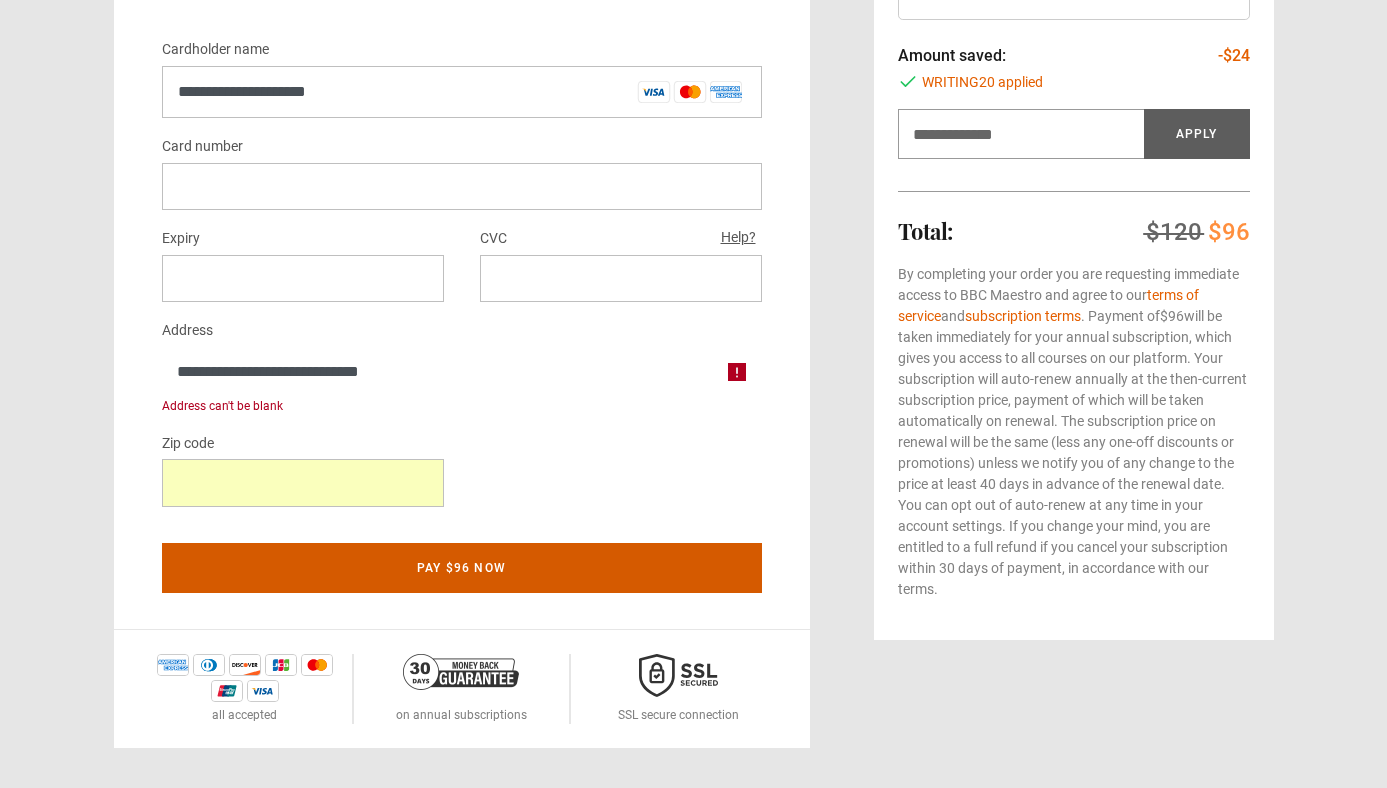 click on "Pay $96 now" at bounding box center (462, 568) 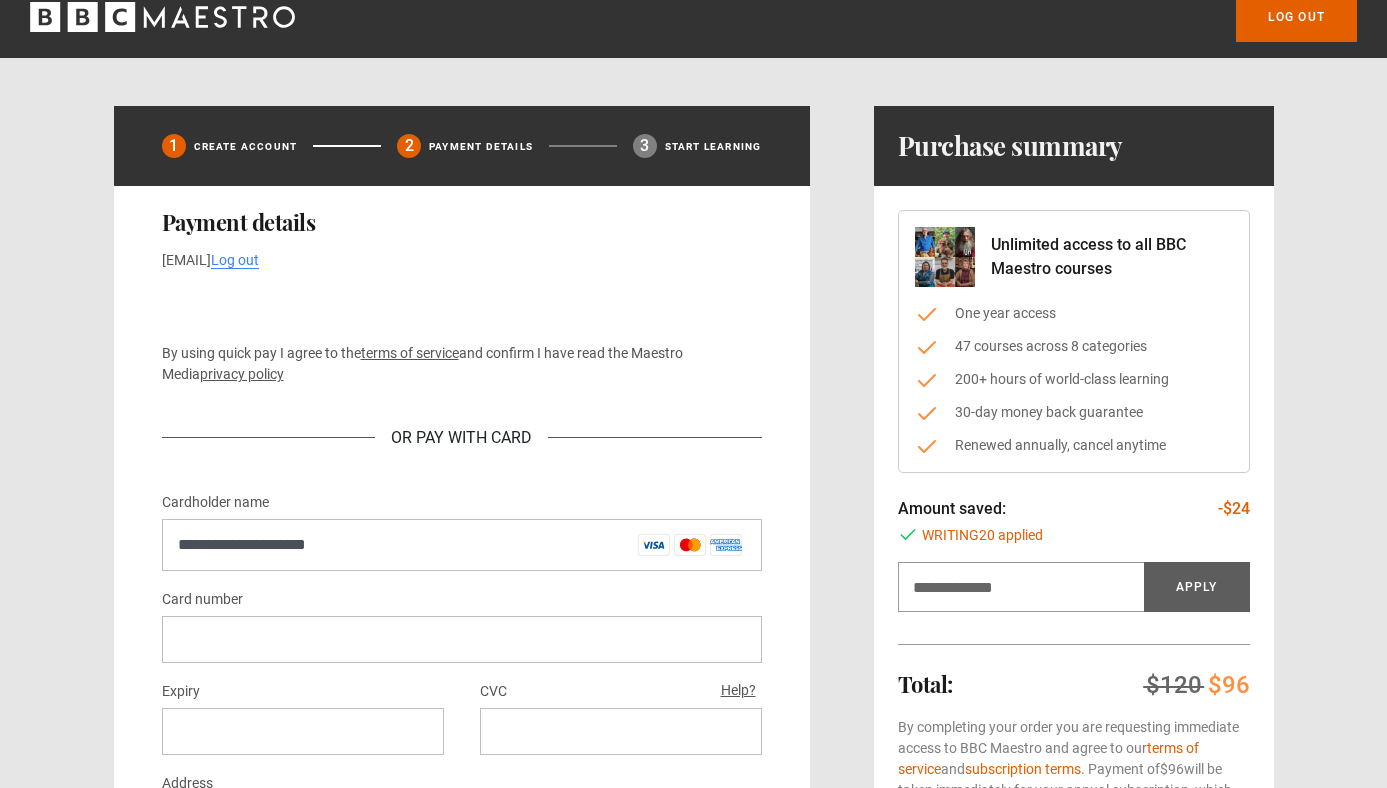 scroll, scrollTop: 0, scrollLeft: 0, axis: both 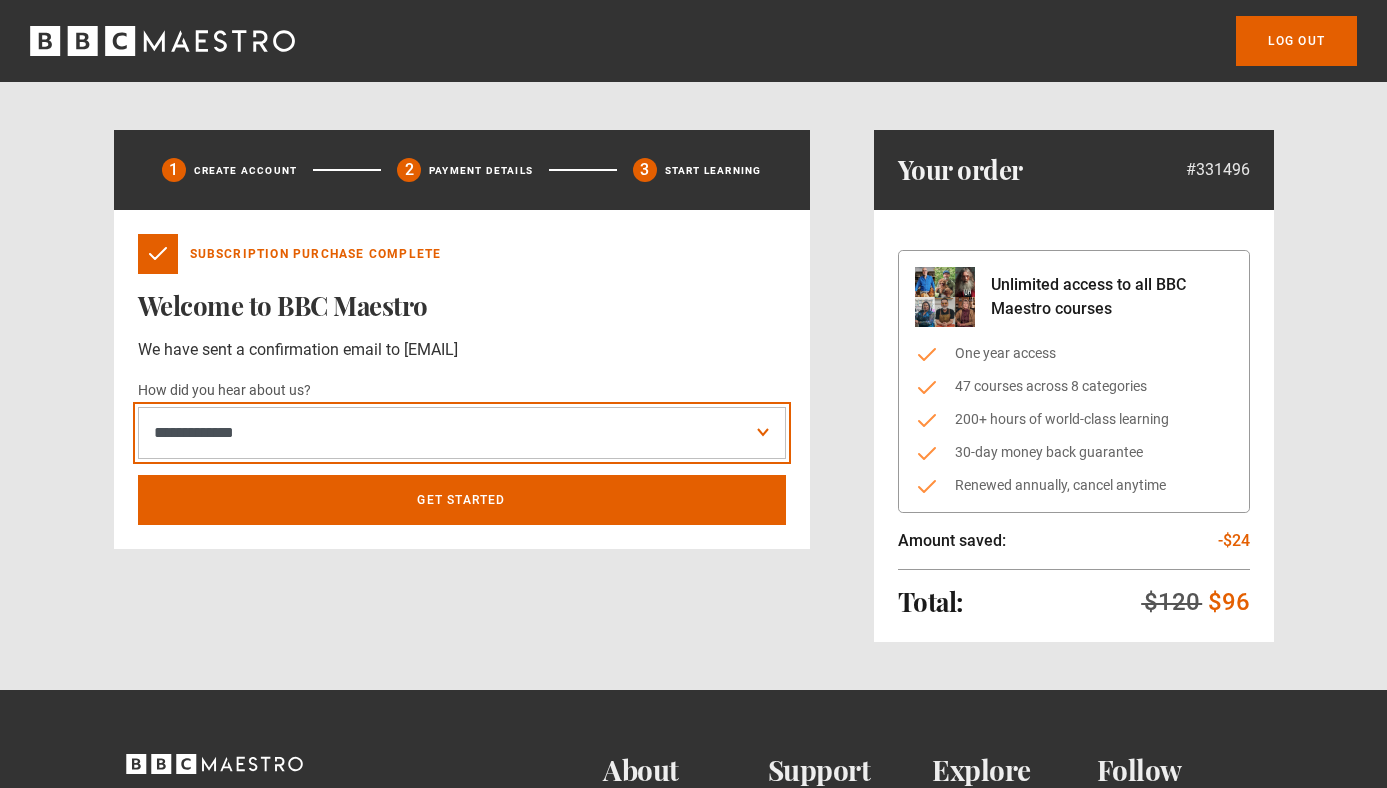 click on "**********" at bounding box center (462, 433) 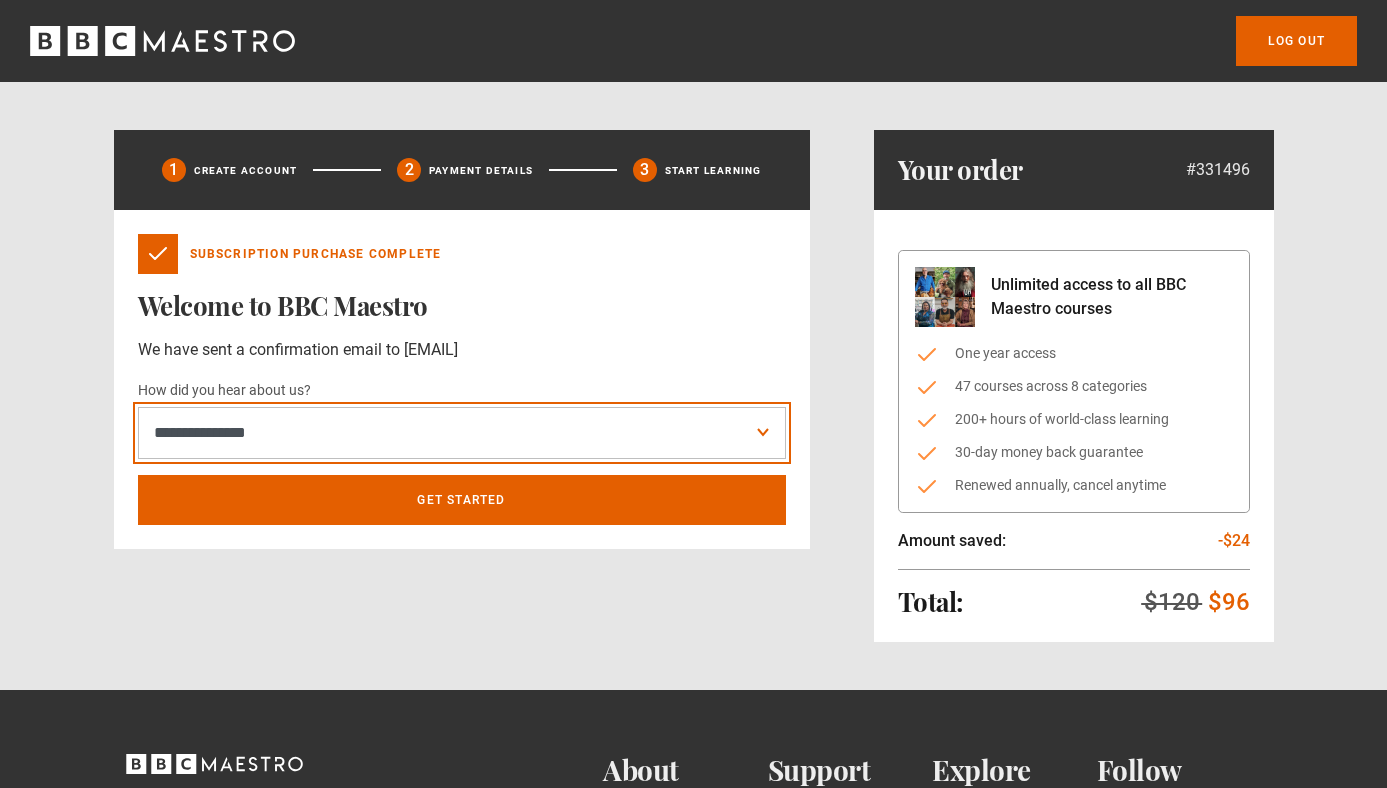 click on "**********" at bounding box center [462, 433] 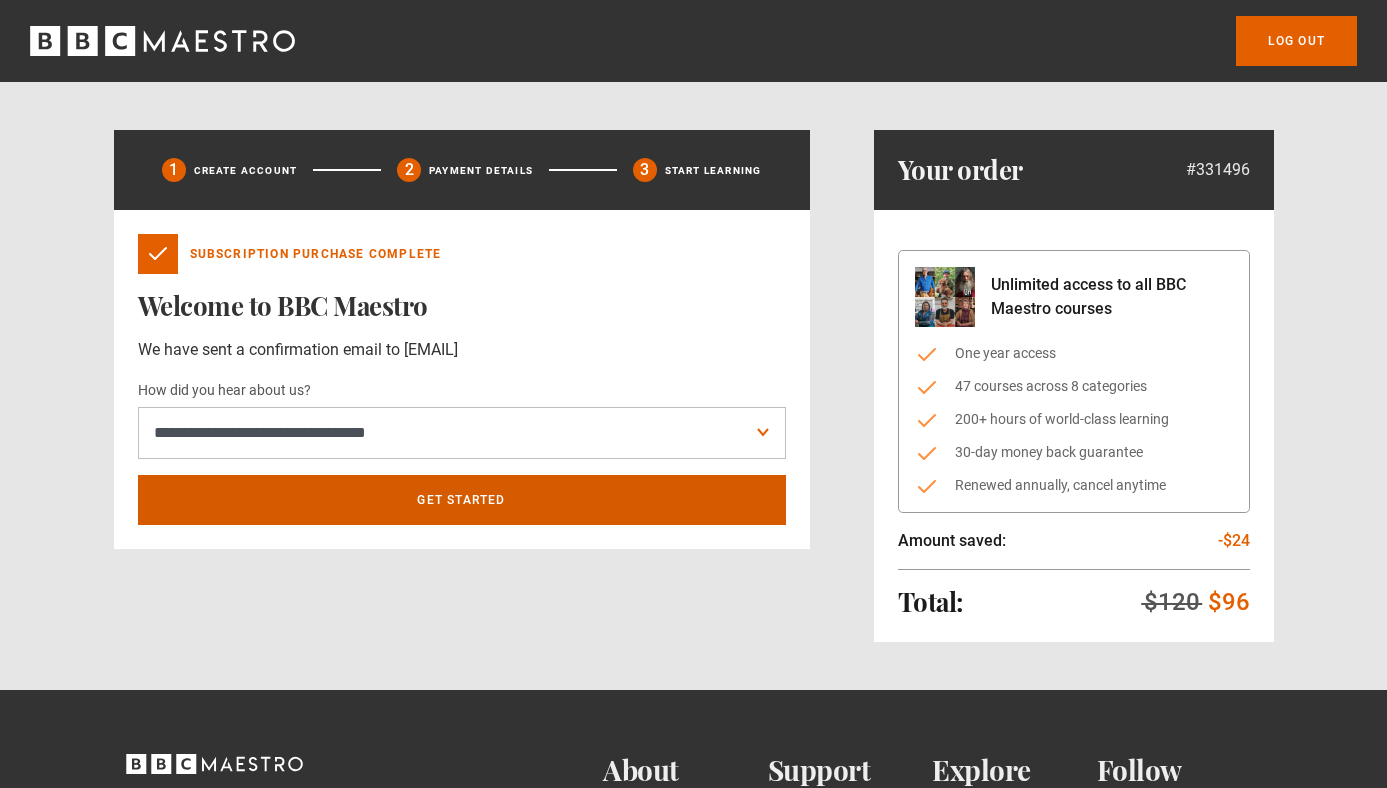 click on "Get Started" at bounding box center (462, 500) 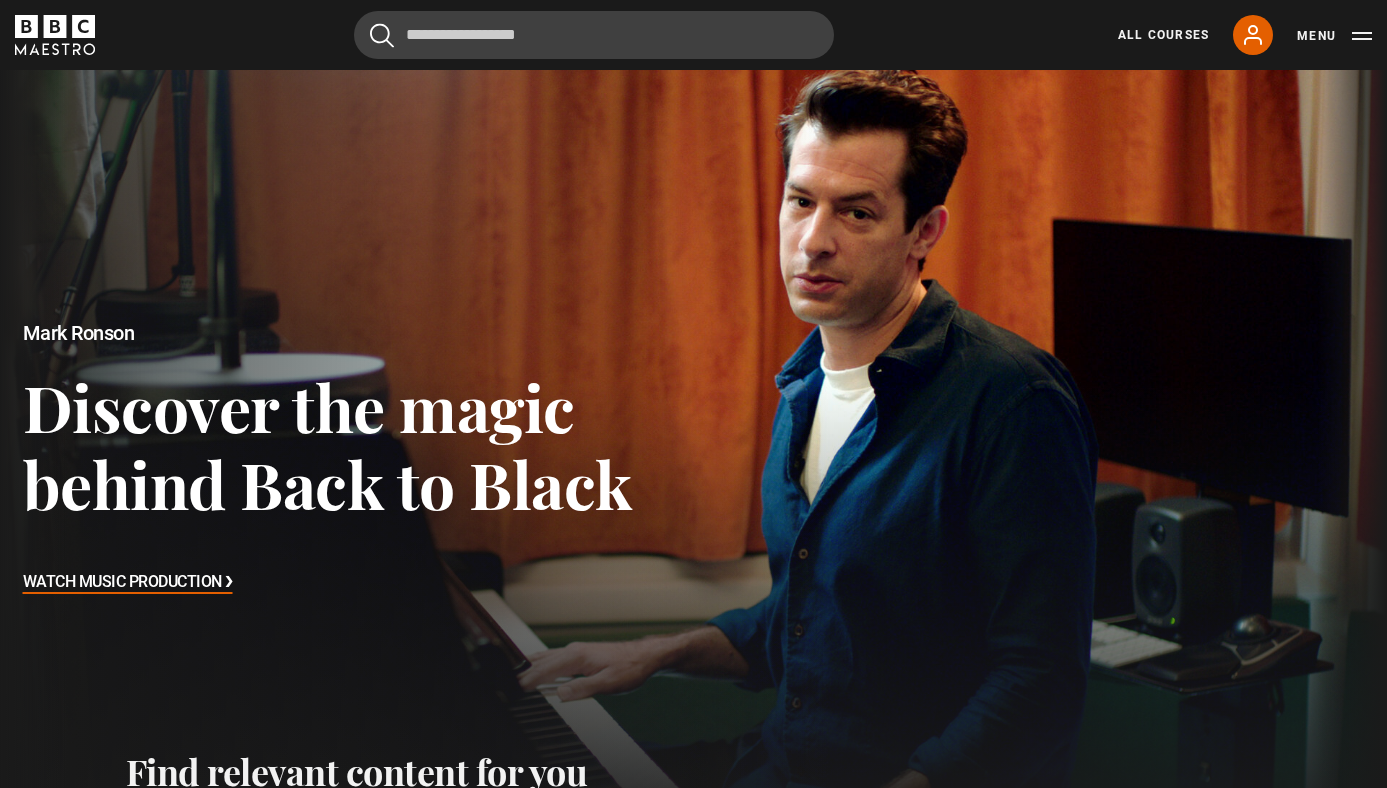 scroll, scrollTop: 596, scrollLeft: 0, axis: vertical 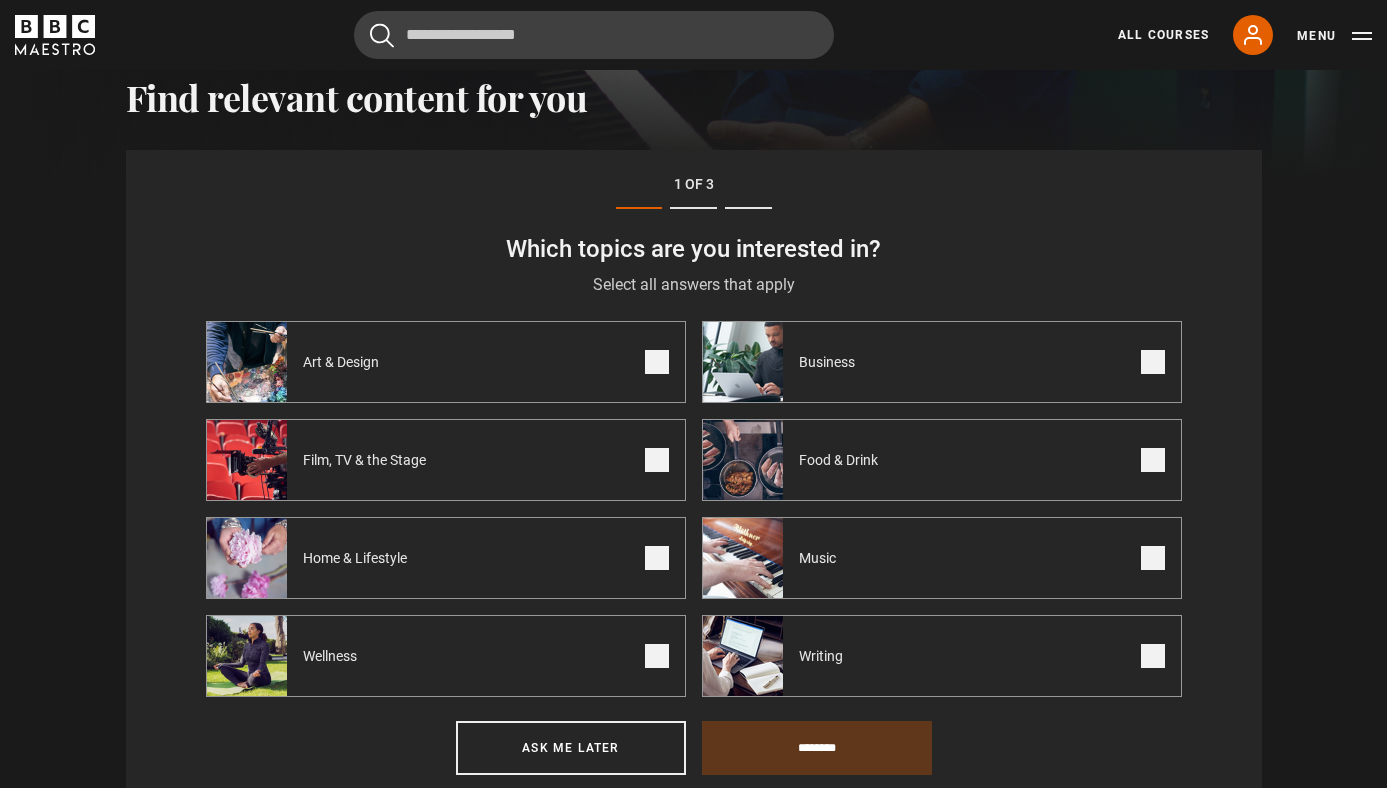 click at bounding box center [743, 656] 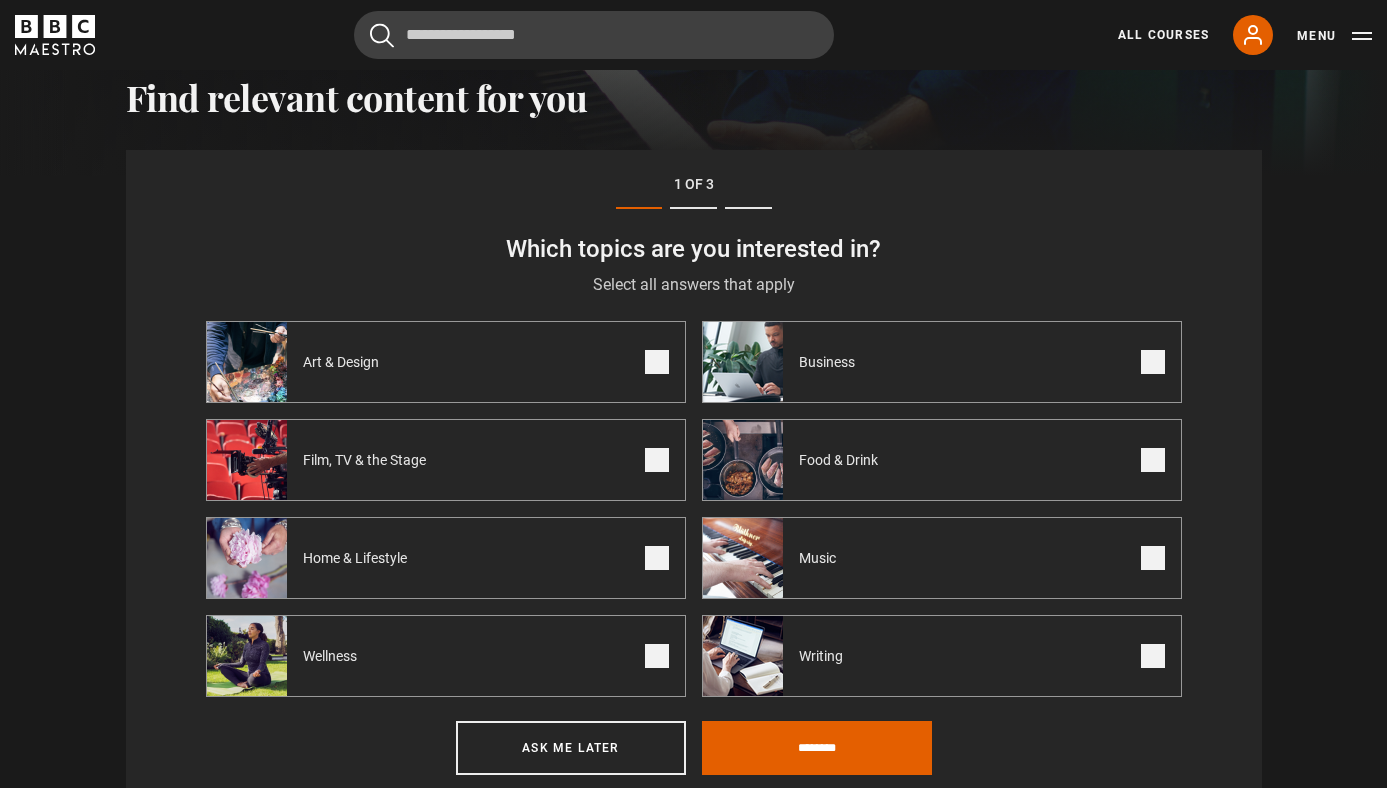 click on "Food & Drink" at bounding box center [942, 460] 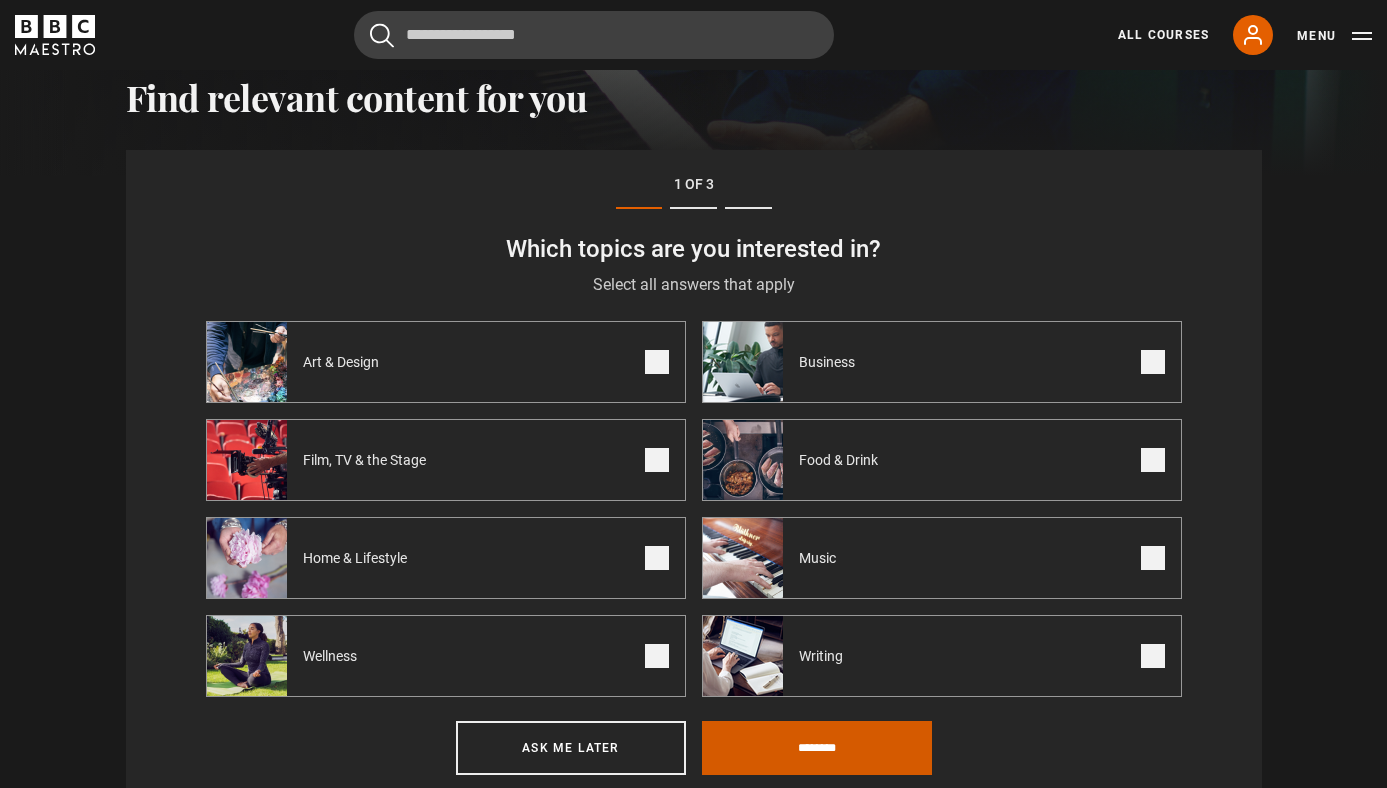 click on "********" at bounding box center [817, 748] 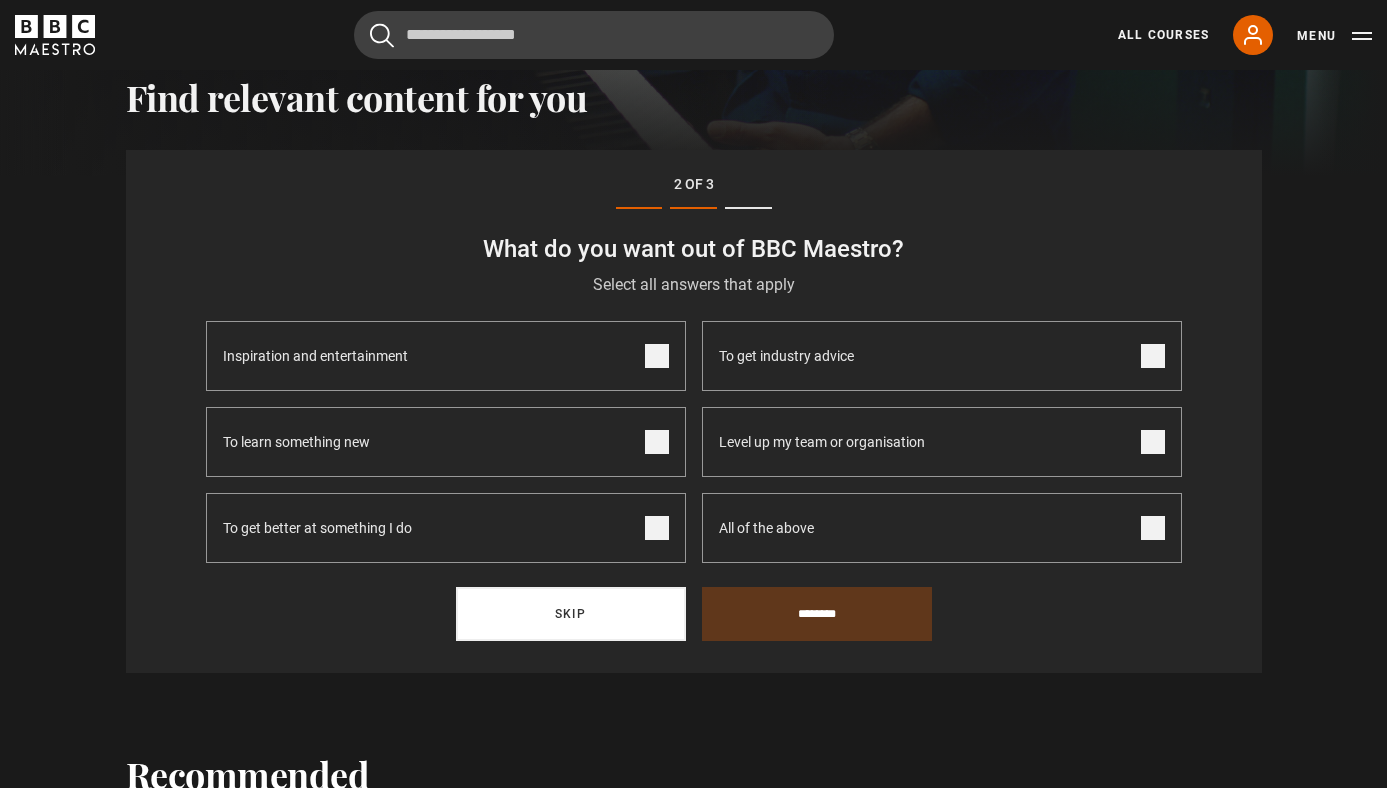 click on "Skip" at bounding box center (571, 614) 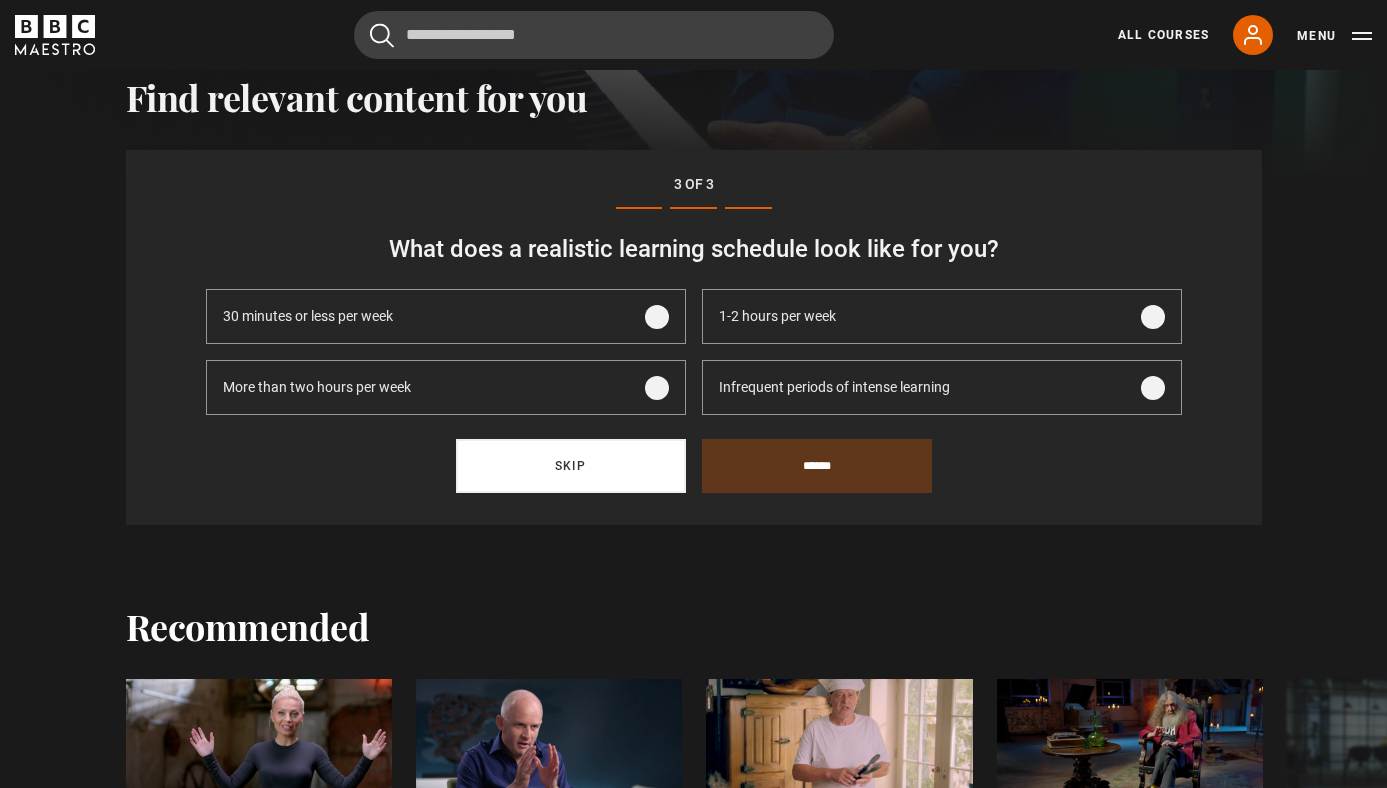 click on "Skip" at bounding box center (571, 466) 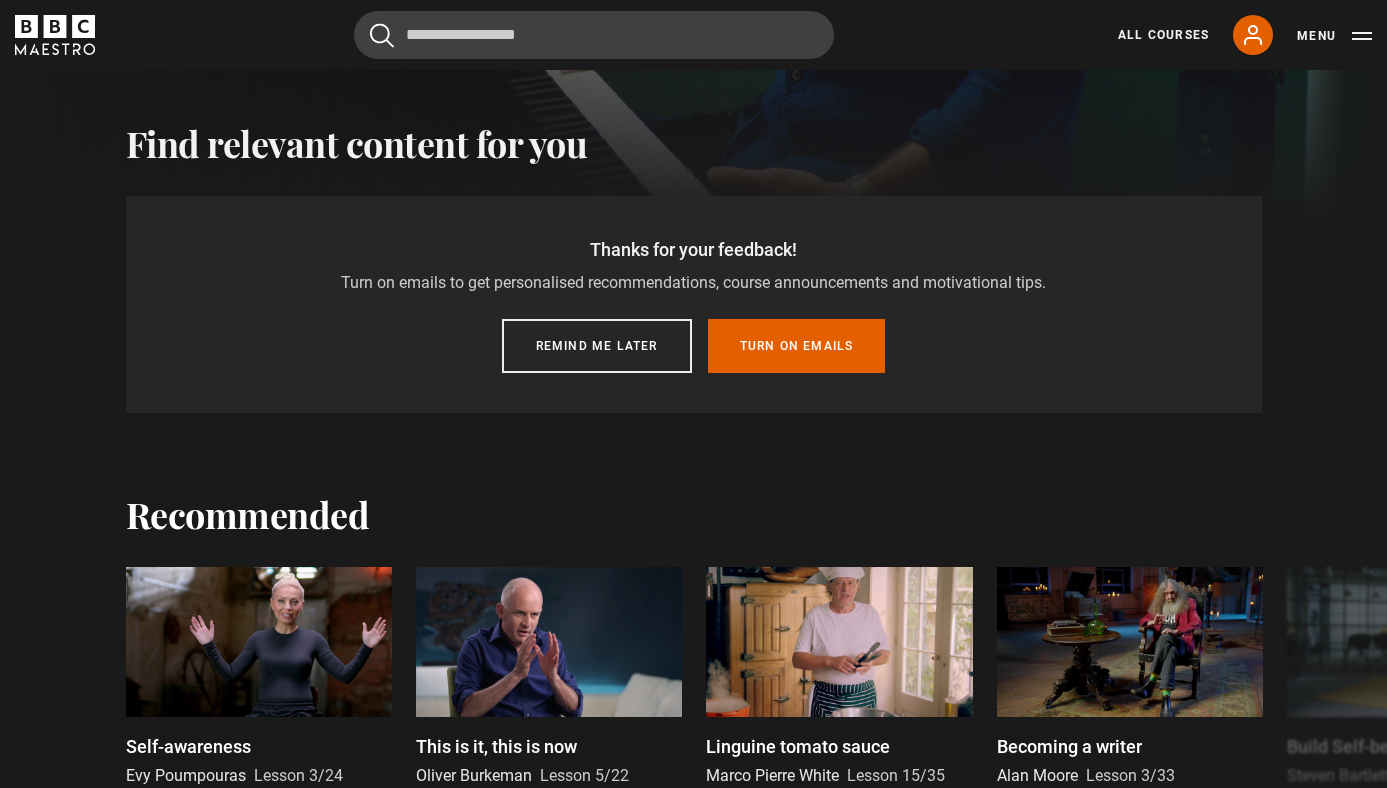 scroll, scrollTop: 600, scrollLeft: 0, axis: vertical 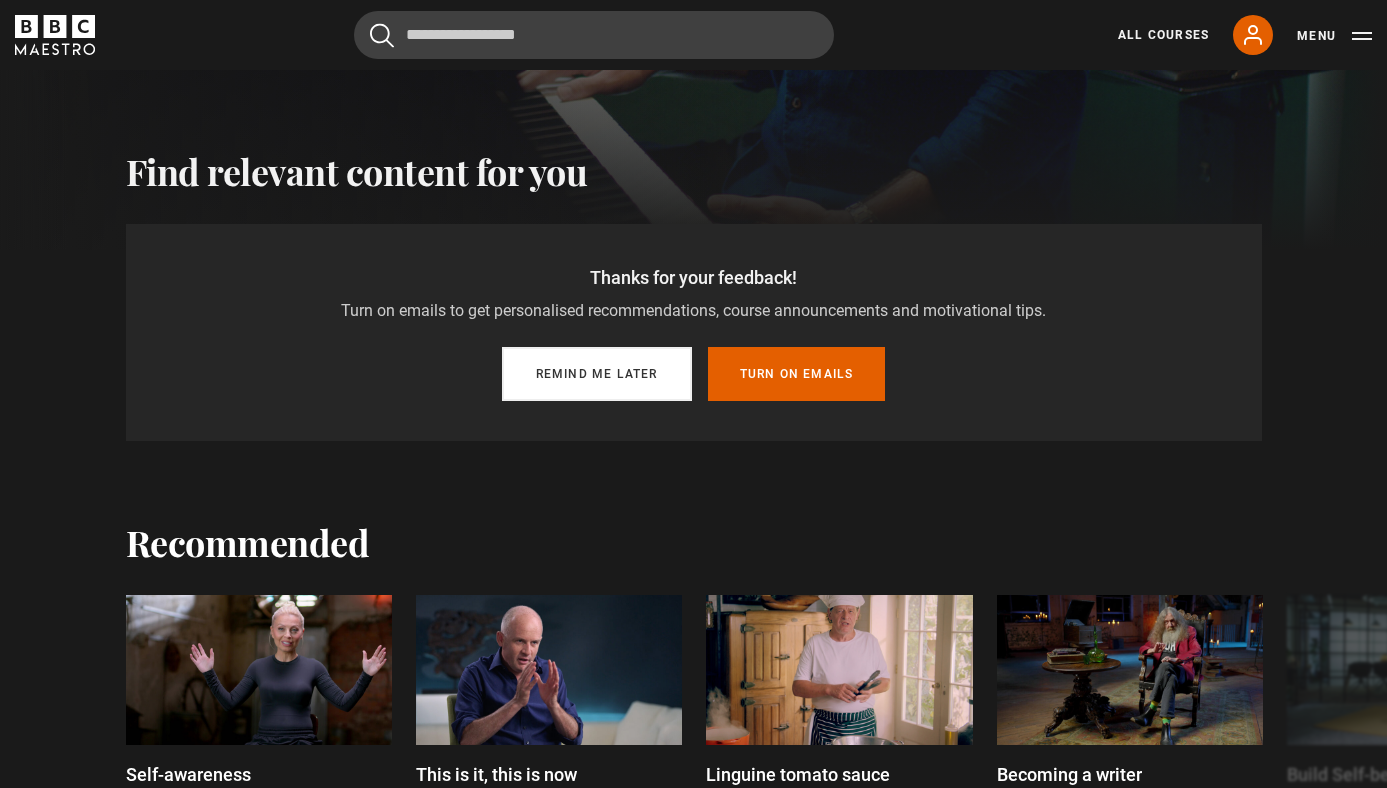 click on "Remind me later" at bounding box center (597, 374) 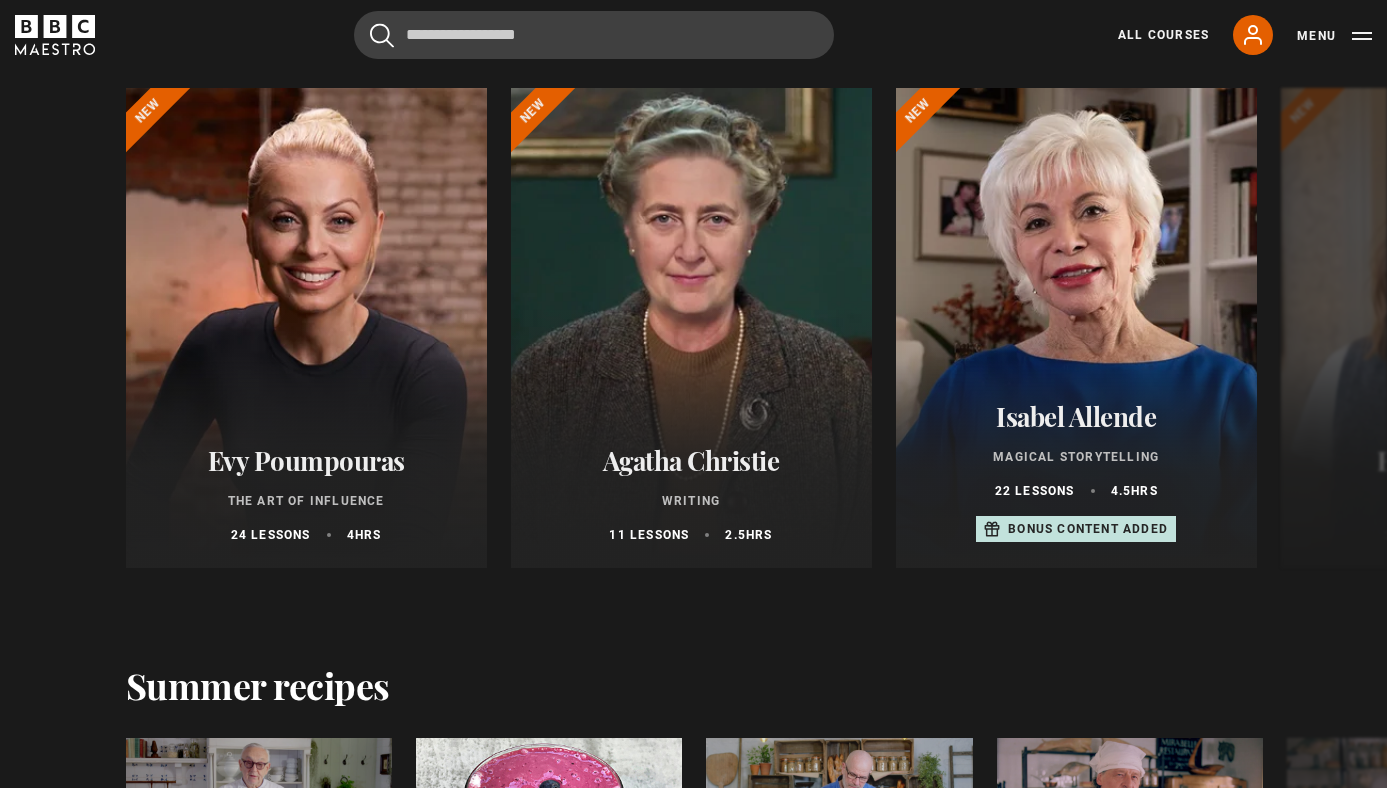 scroll, scrollTop: 2013, scrollLeft: 0, axis: vertical 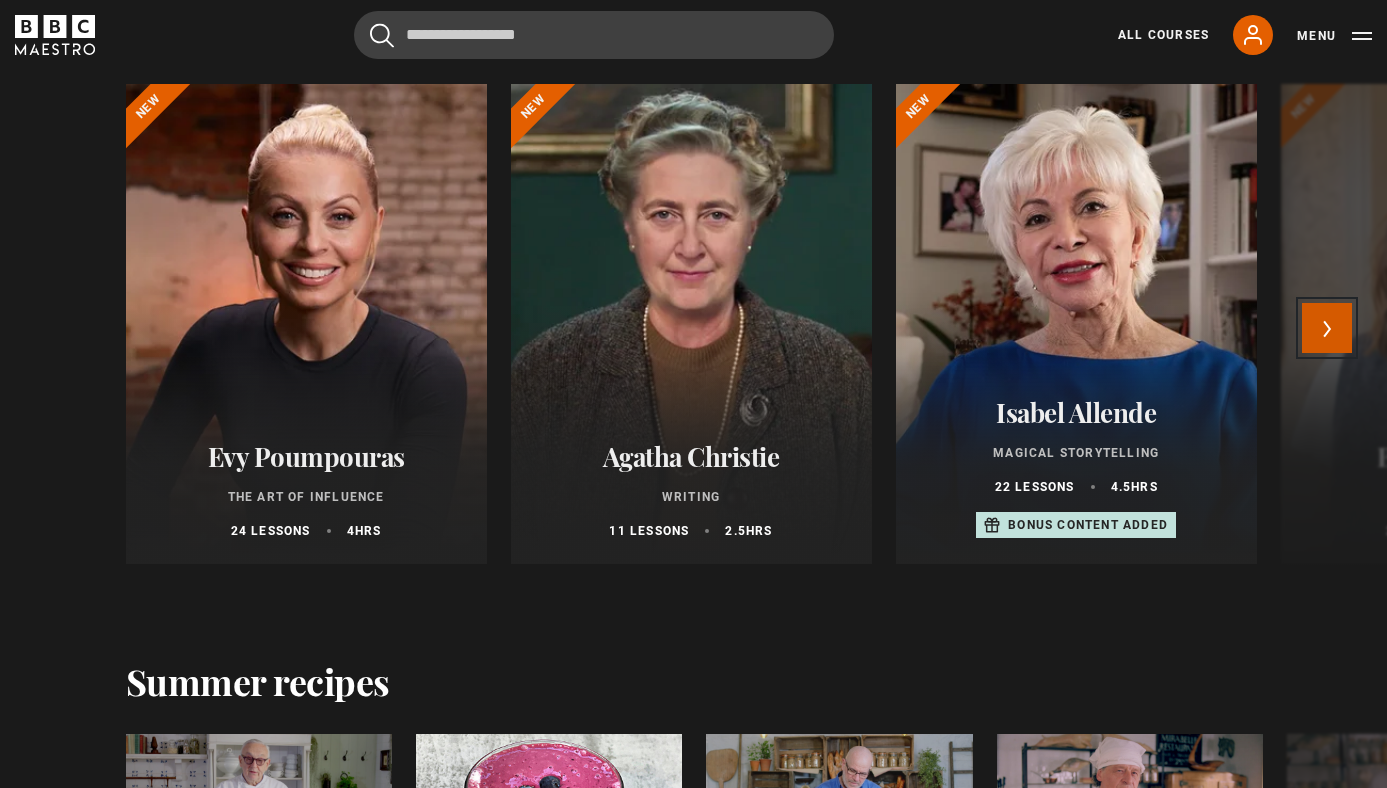 click on "Next" at bounding box center [1327, 328] 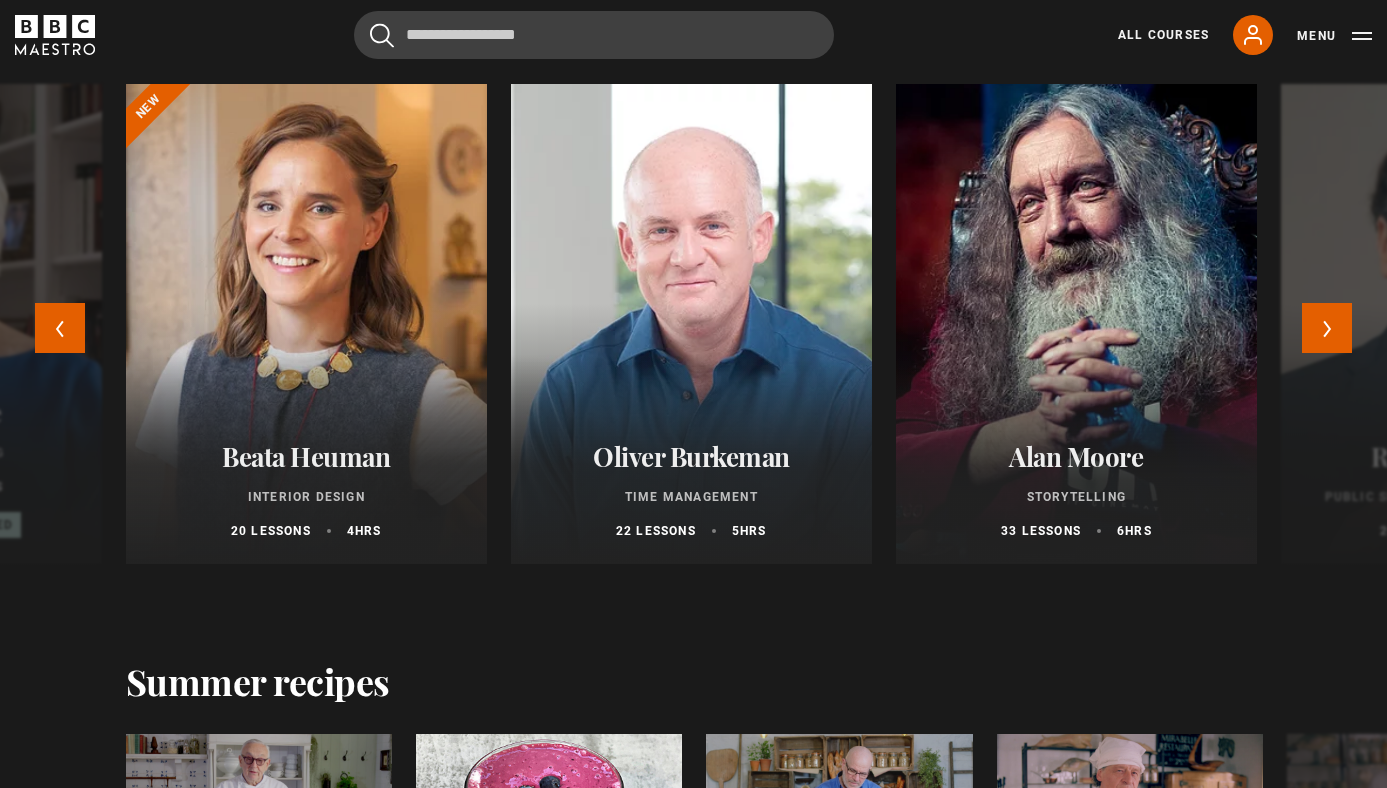 click at bounding box center [1076, 324] 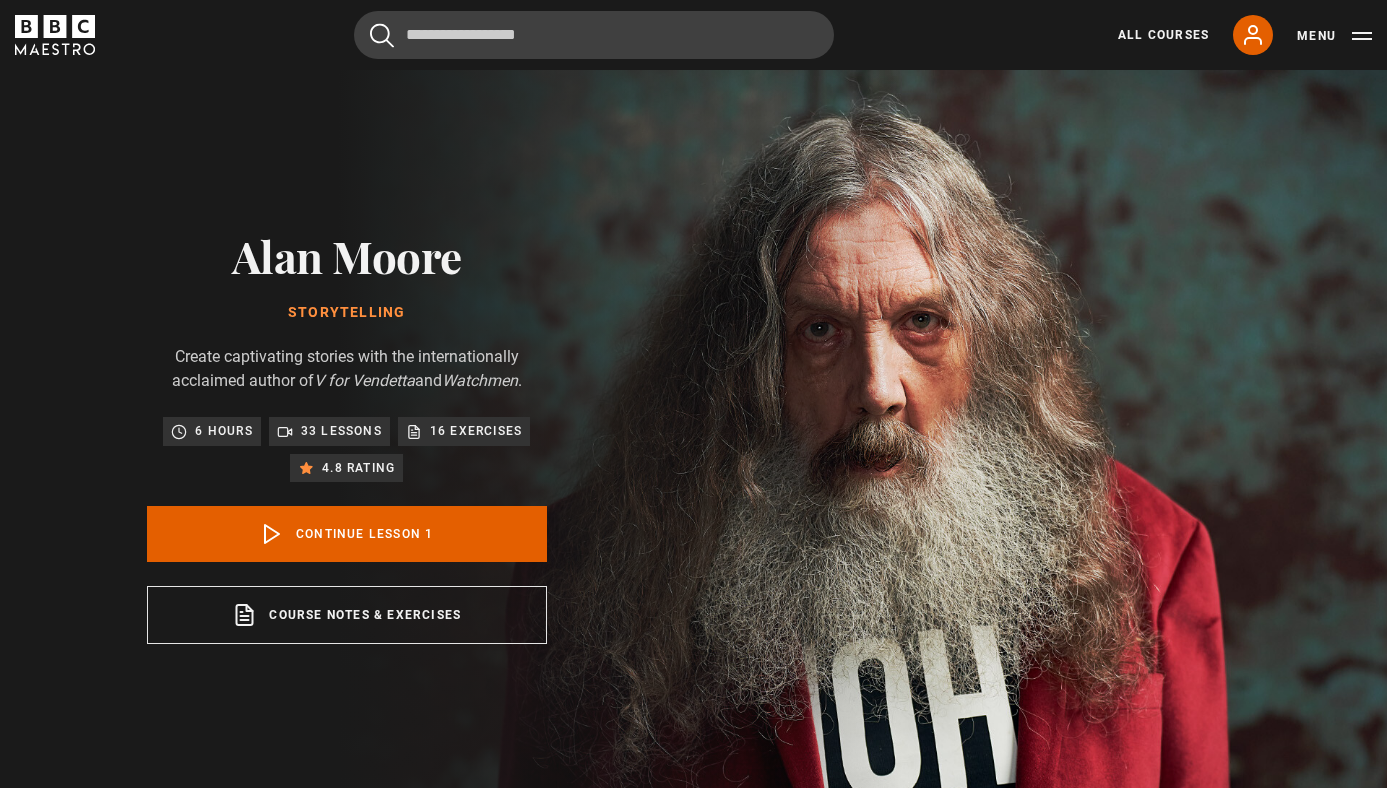scroll, scrollTop: 0, scrollLeft: 0, axis: both 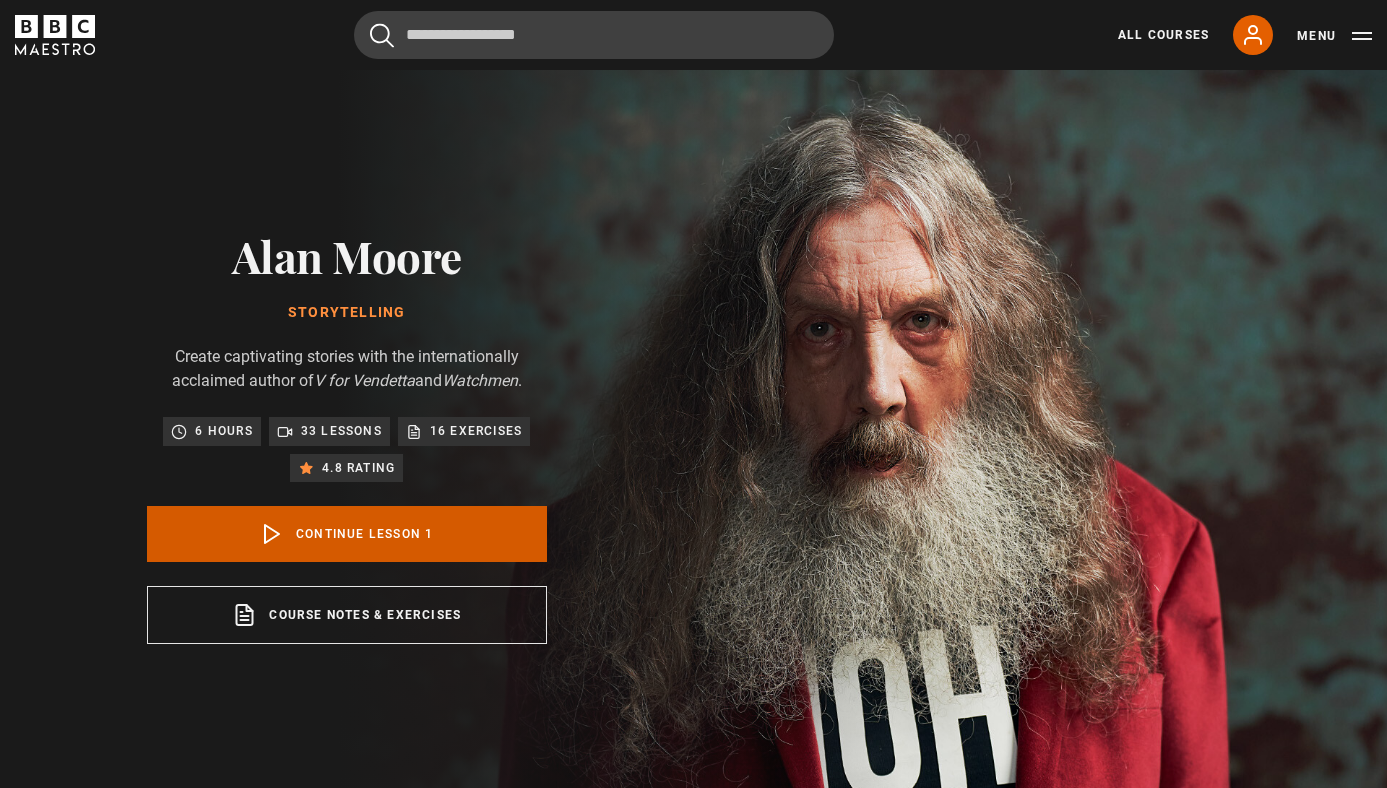click on "Continue lesson 1" at bounding box center (347, 534) 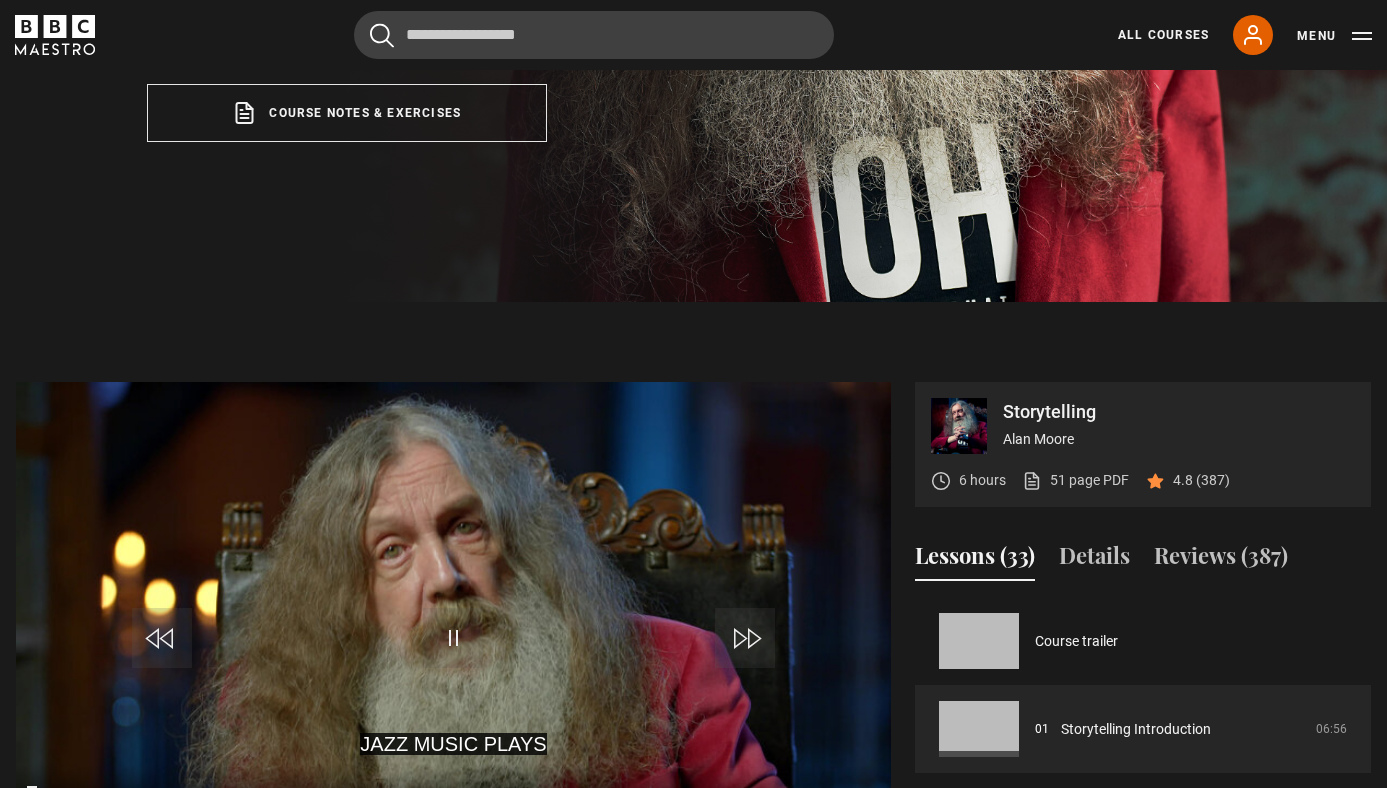 scroll, scrollTop: 621, scrollLeft: 0, axis: vertical 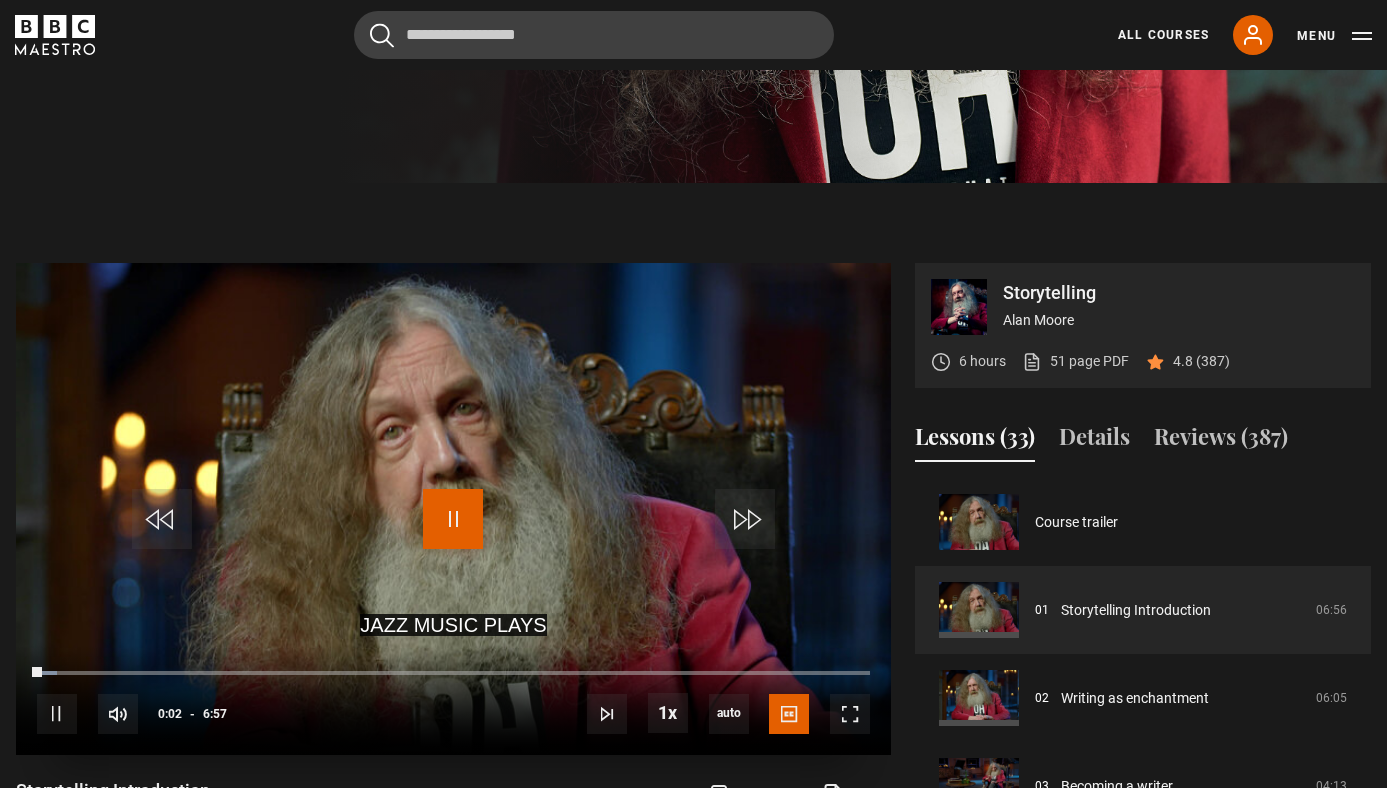 click at bounding box center (453, 519) 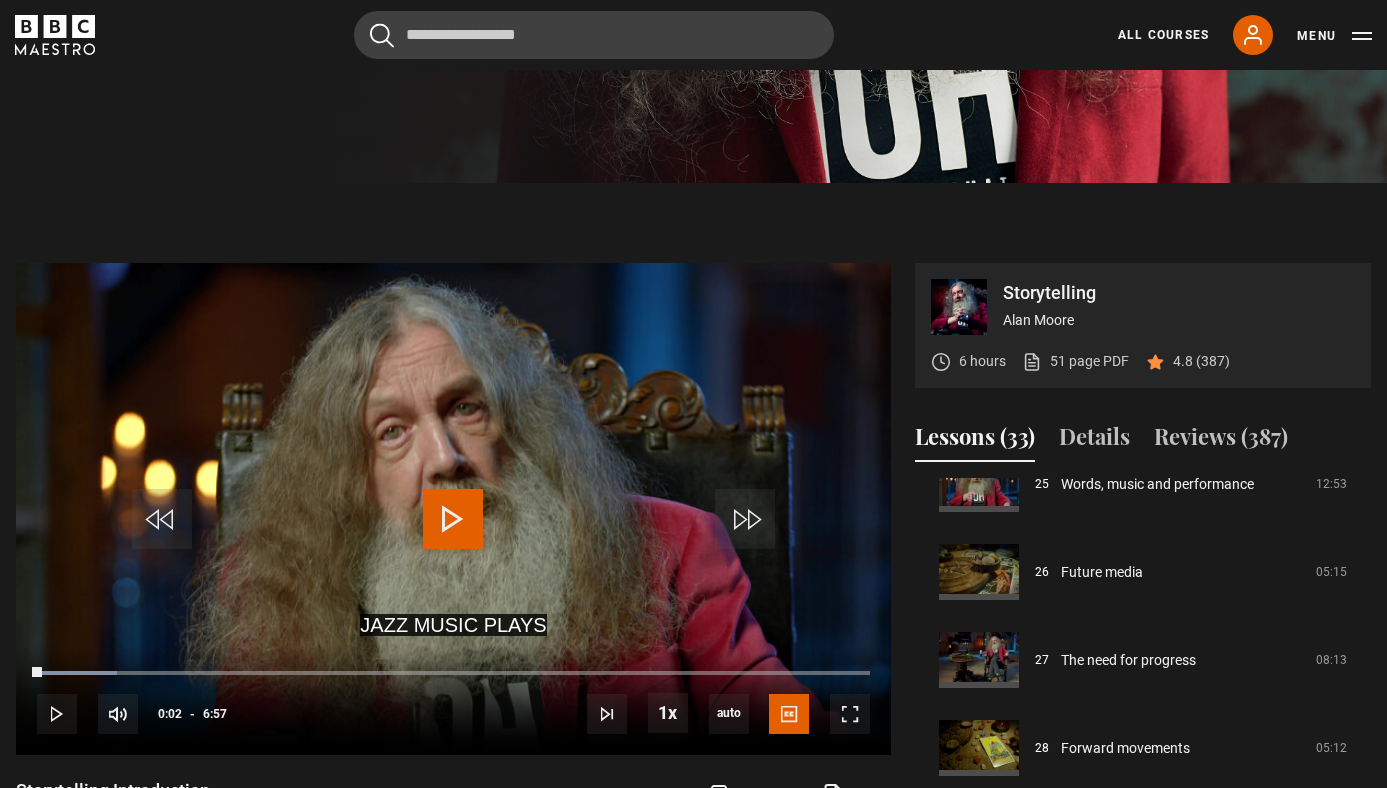 scroll, scrollTop: 2560, scrollLeft: 0, axis: vertical 